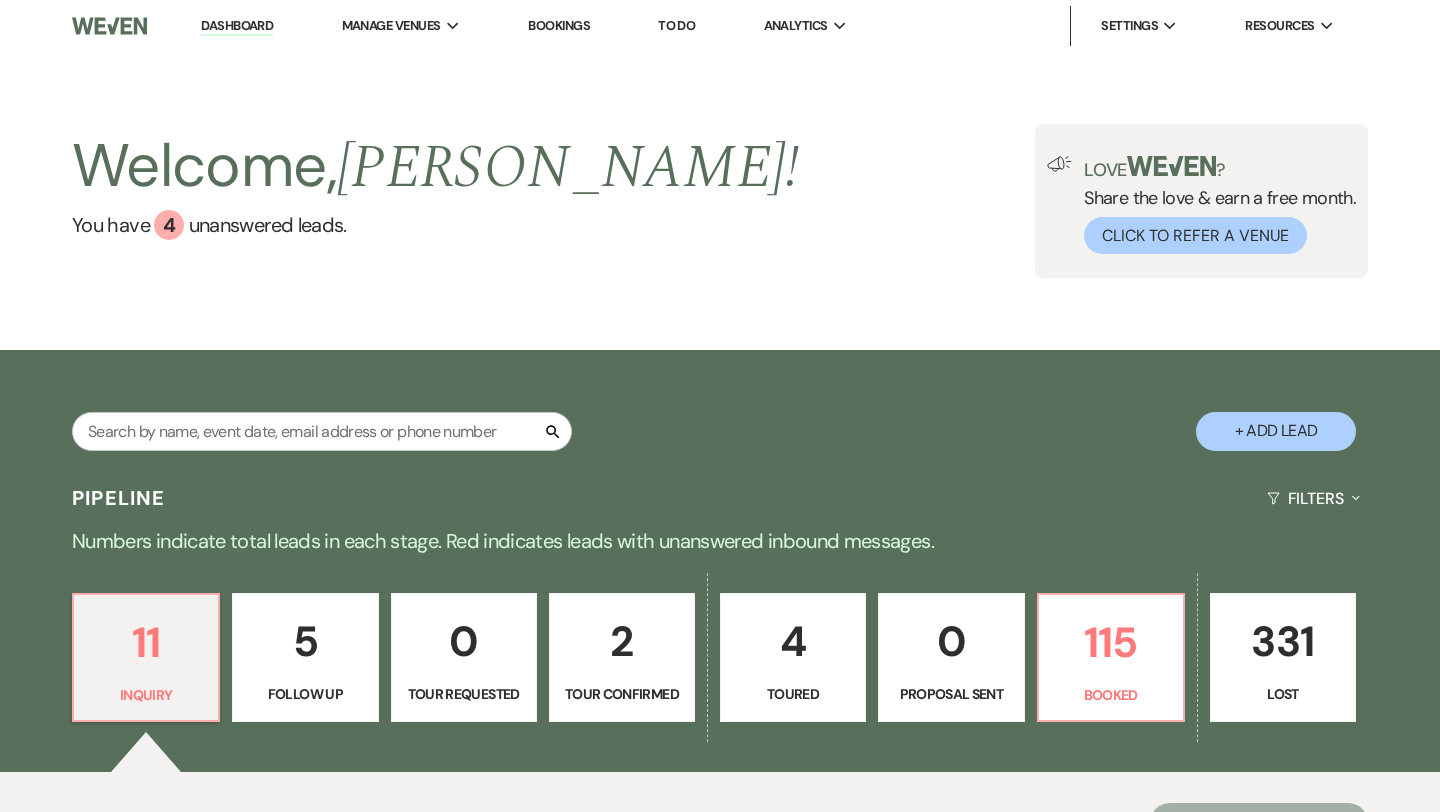 scroll, scrollTop: 0, scrollLeft: 0, axis: both 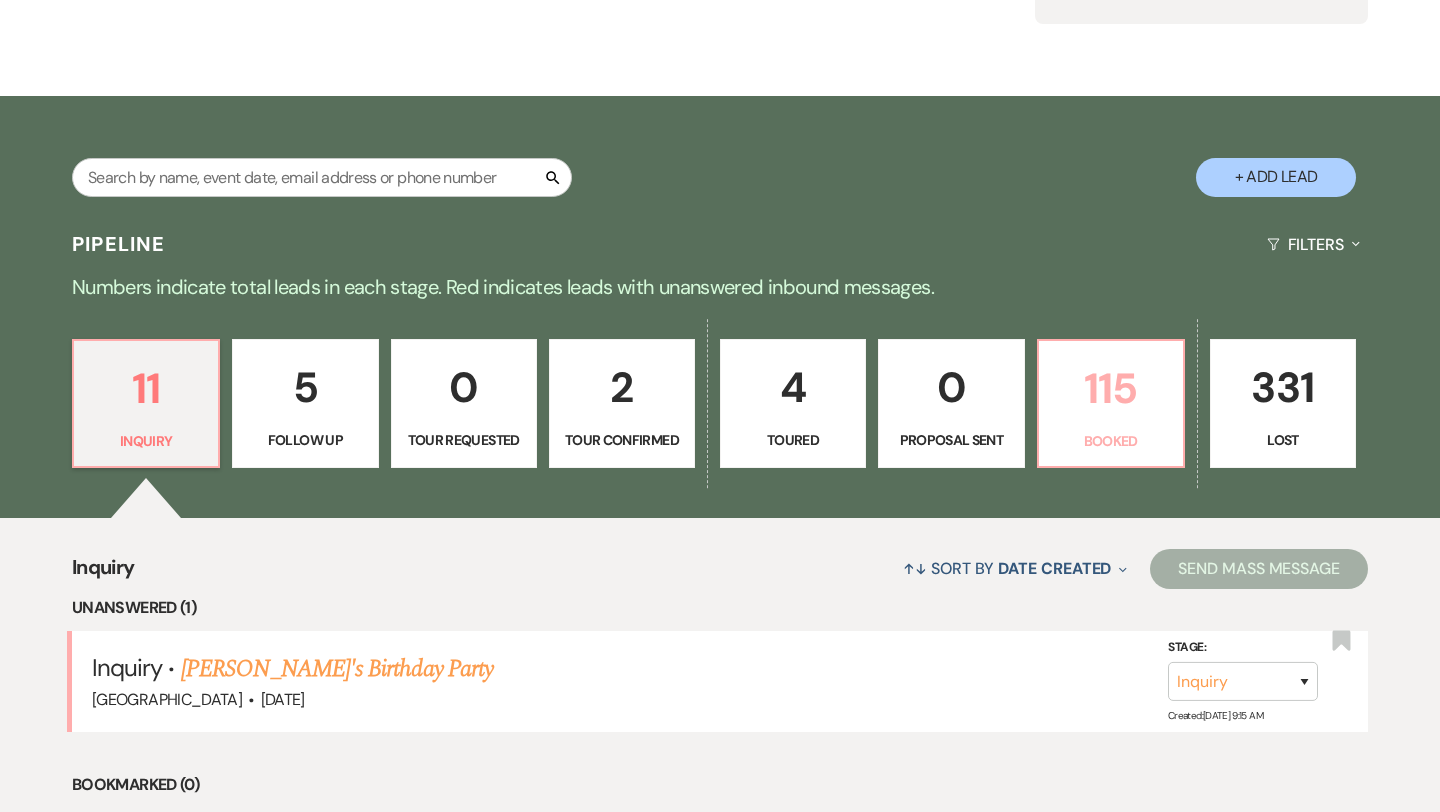 click on "115" at bounding box center [1111, 388] 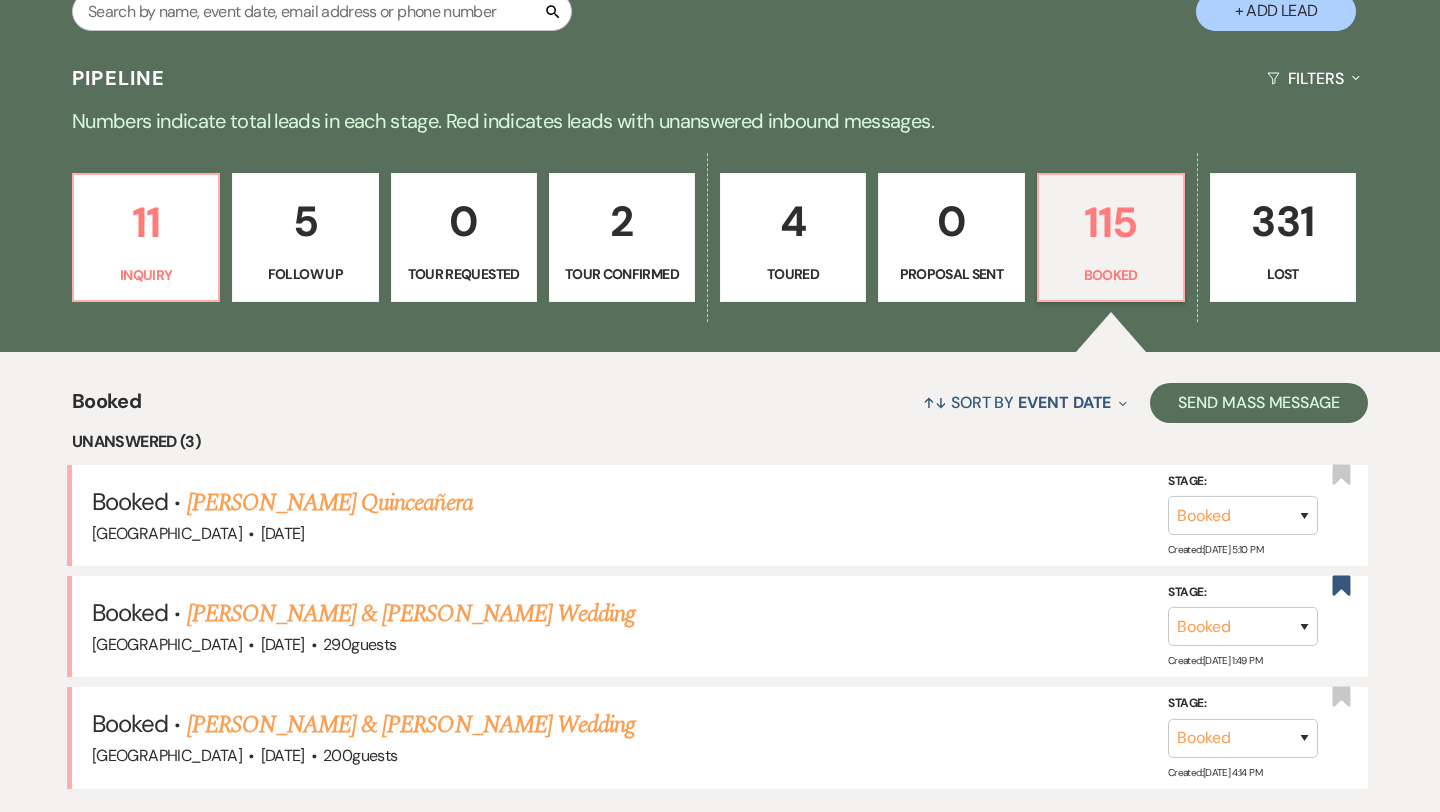 scroll, scrollTop: 447, scrollLeft: 0, axis: vertical 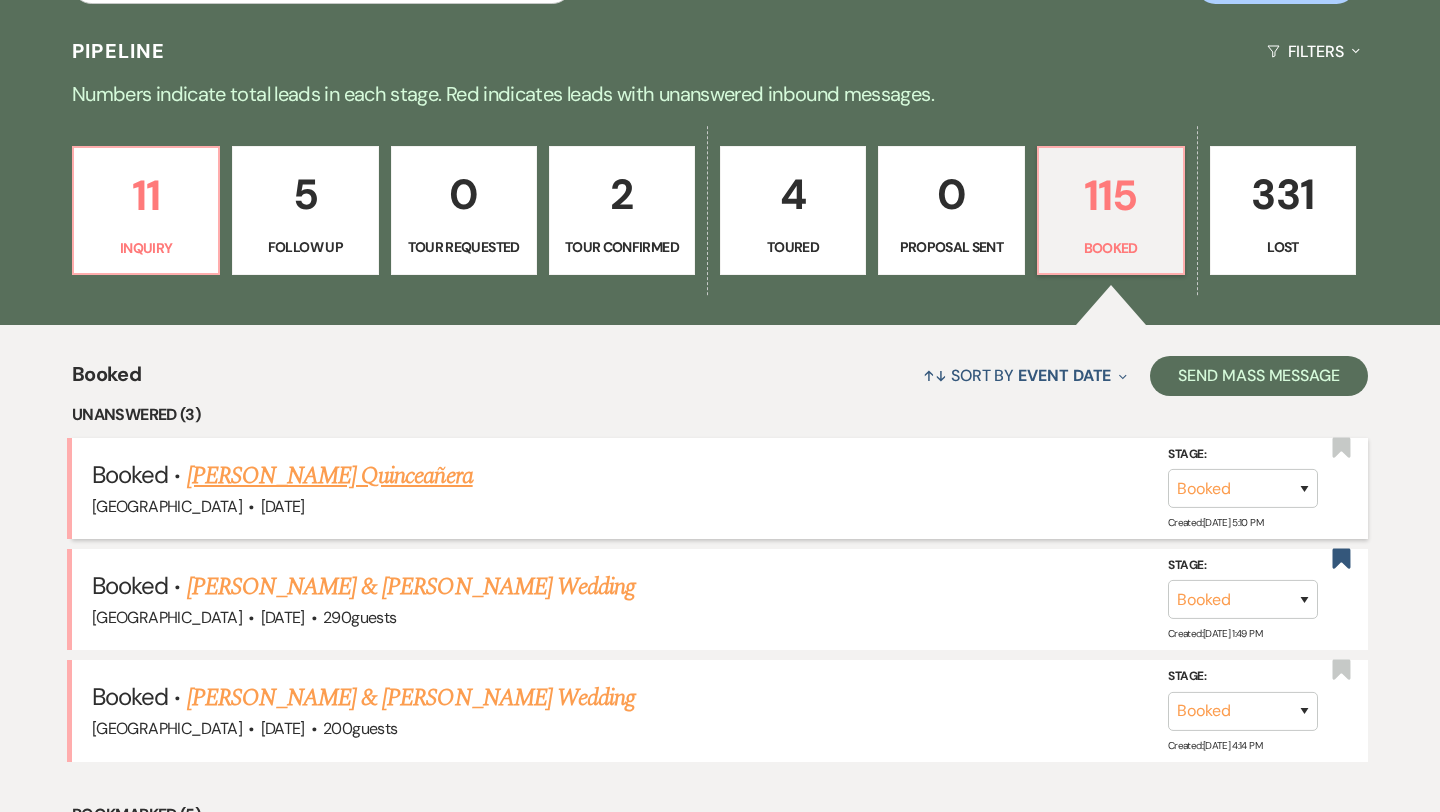 click on "[PERSON_NAME] Quinceañera" at bounding box center [330, 476] 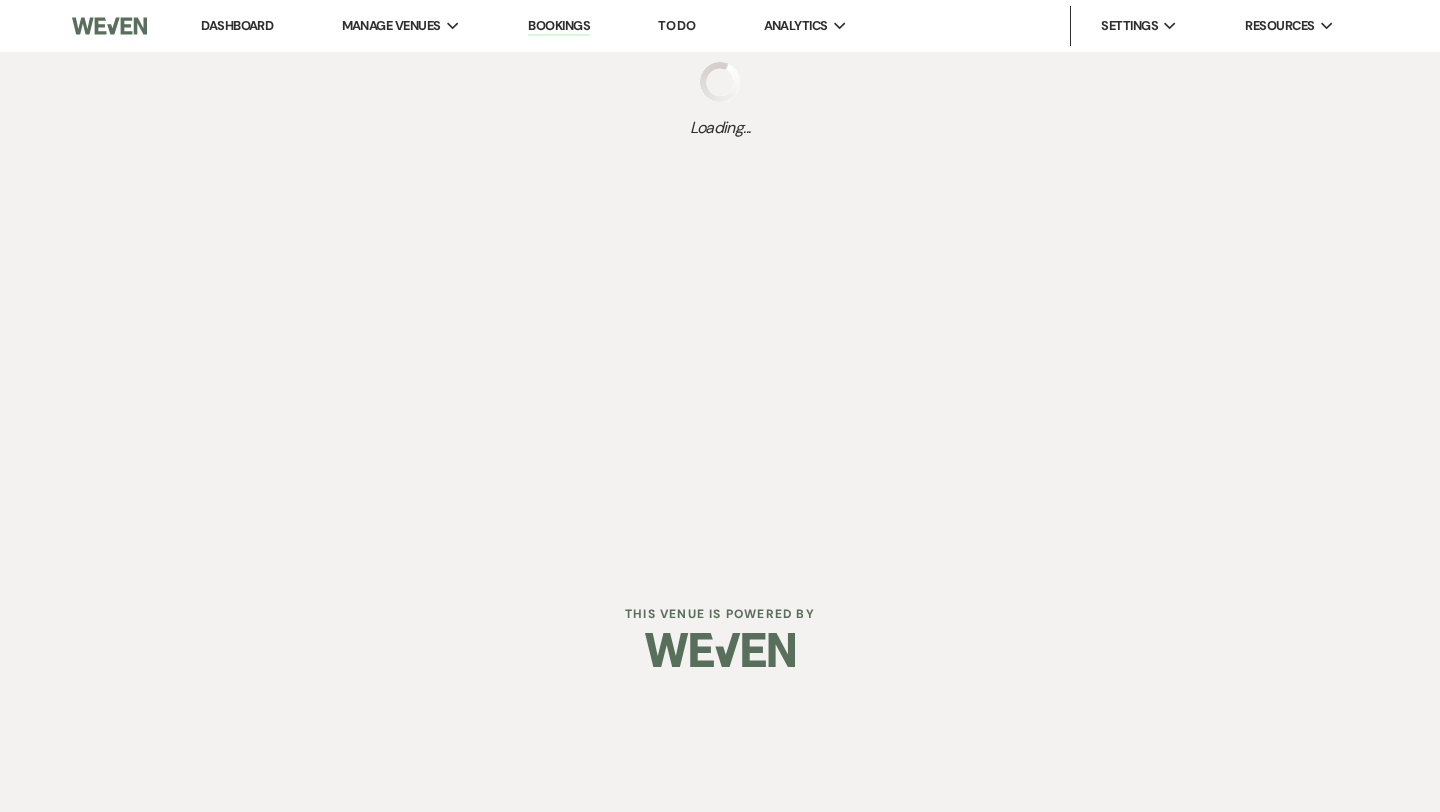 scroll, scrollTop: 0, scrollLeft: 0, axis: both 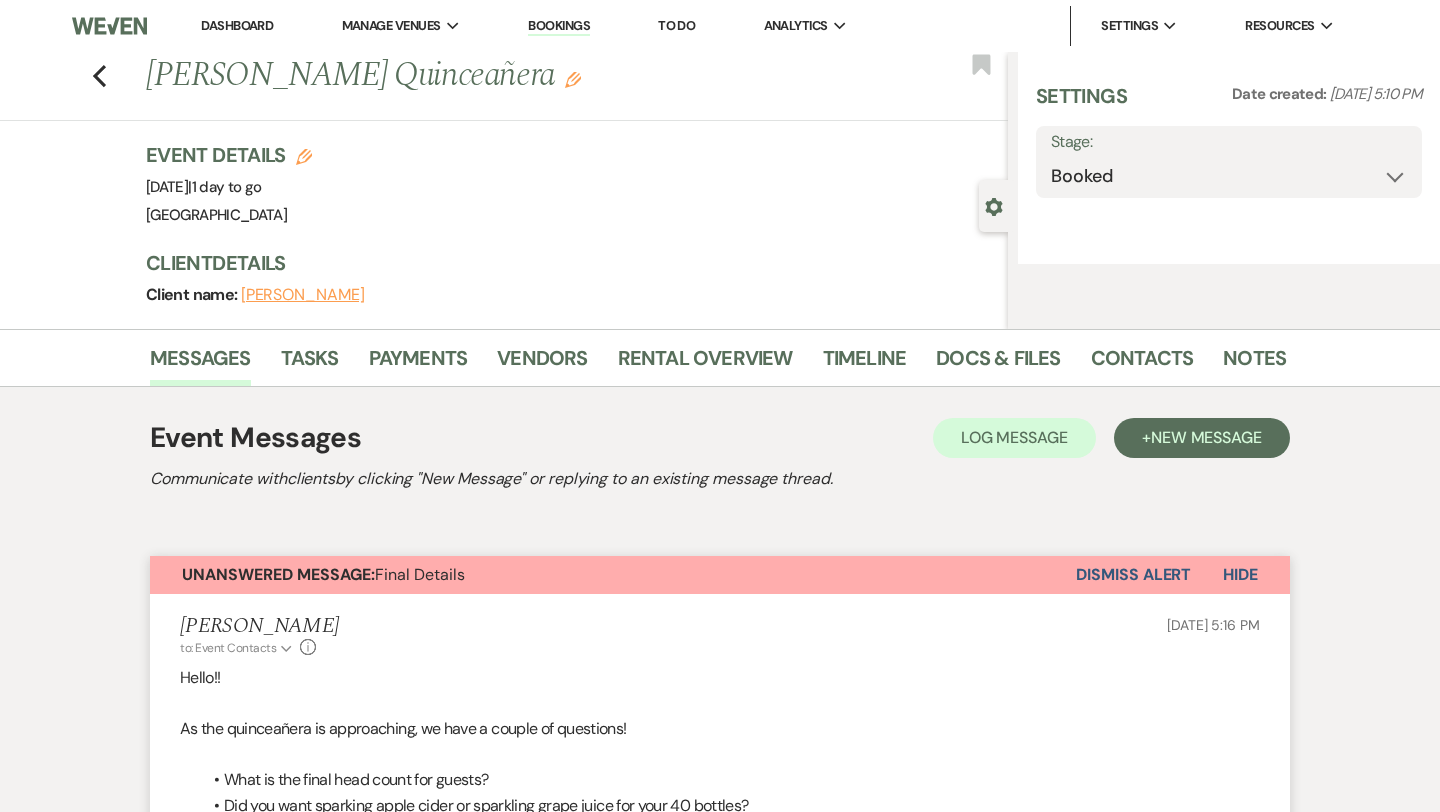 select on "13" 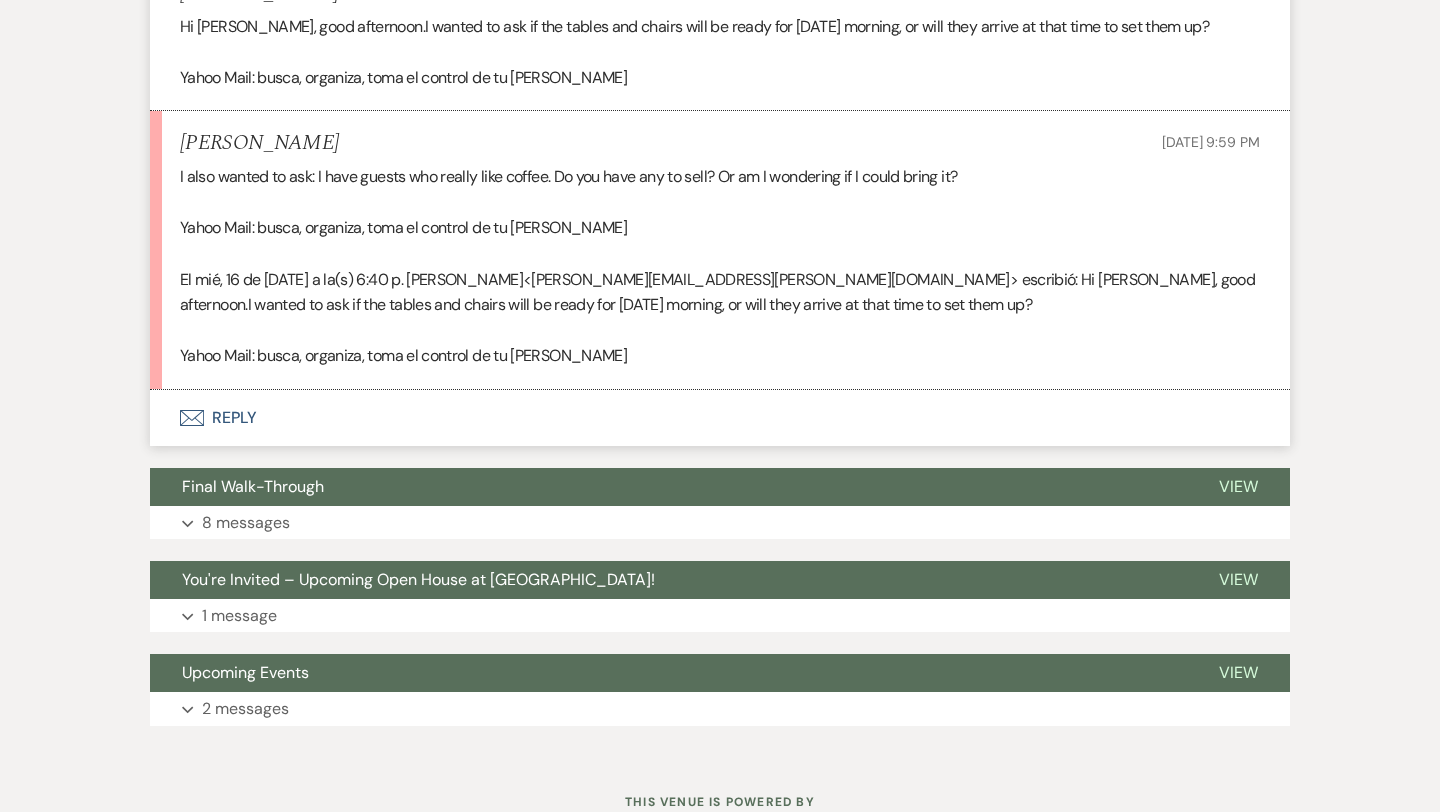 scroll, scrollTop: 5364, scrollLeft: 0, axis: vertical 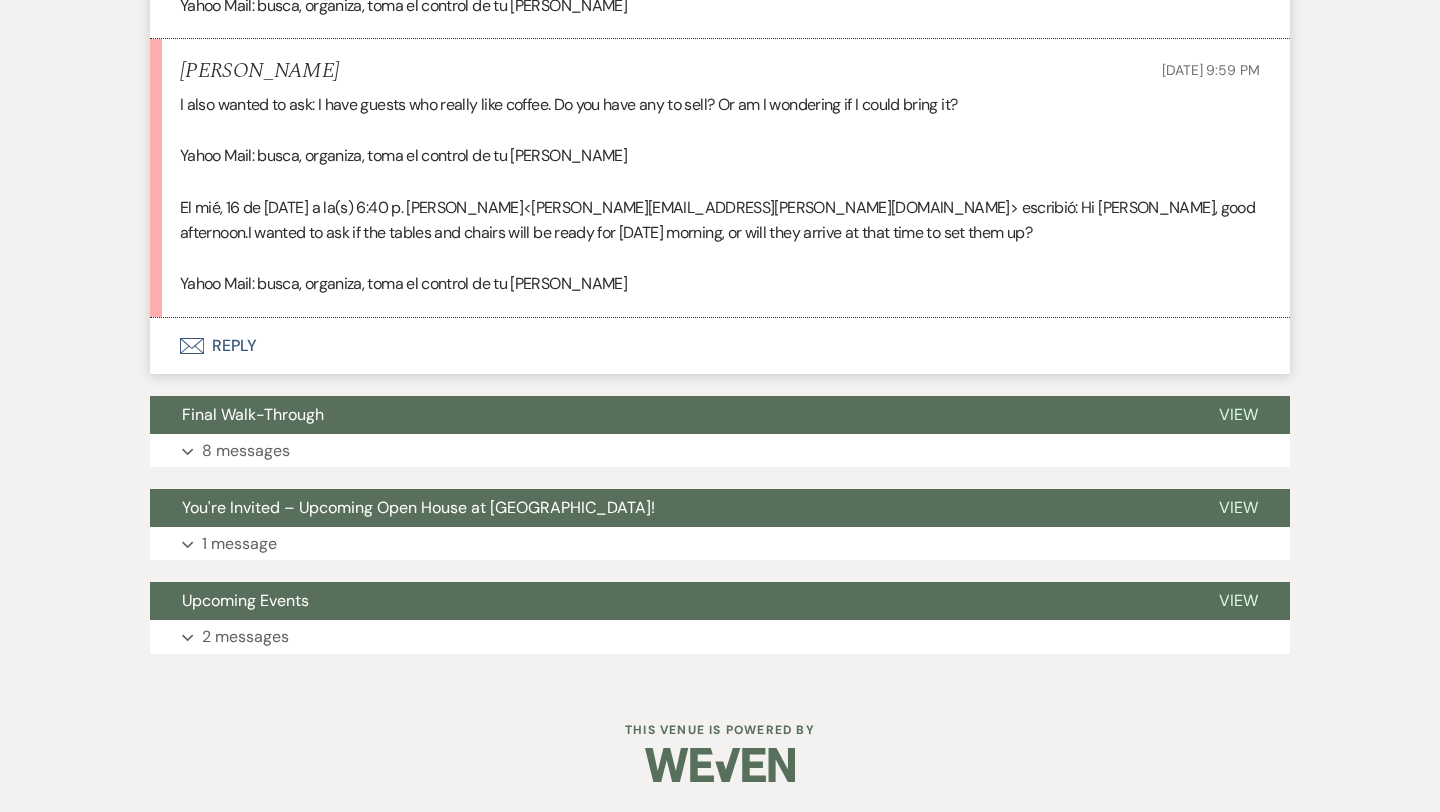 click on "Envelope Reply" at bounding box center [720, 346] 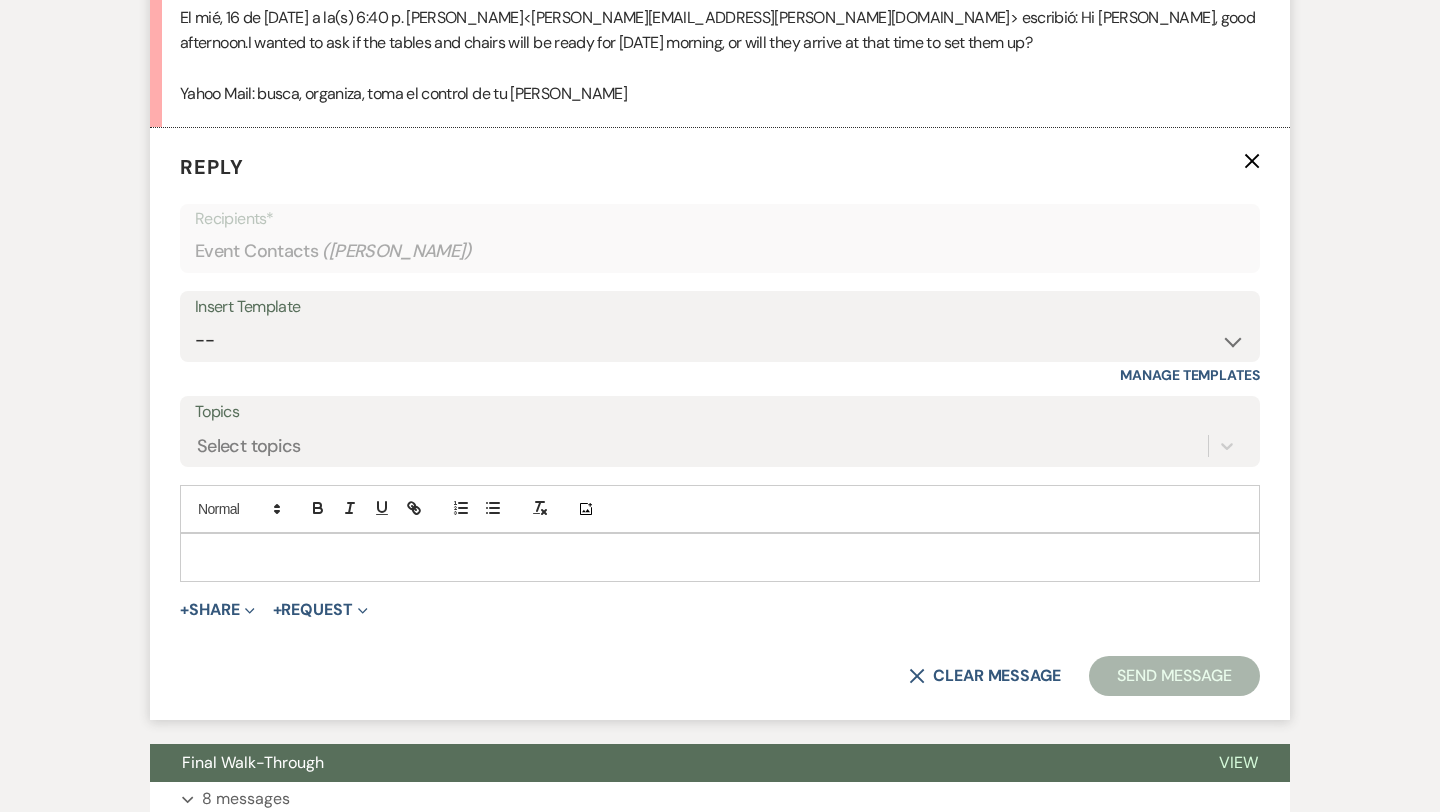 scroll, scrollTop: 5482, scrollLeft: 0, axis: vertical 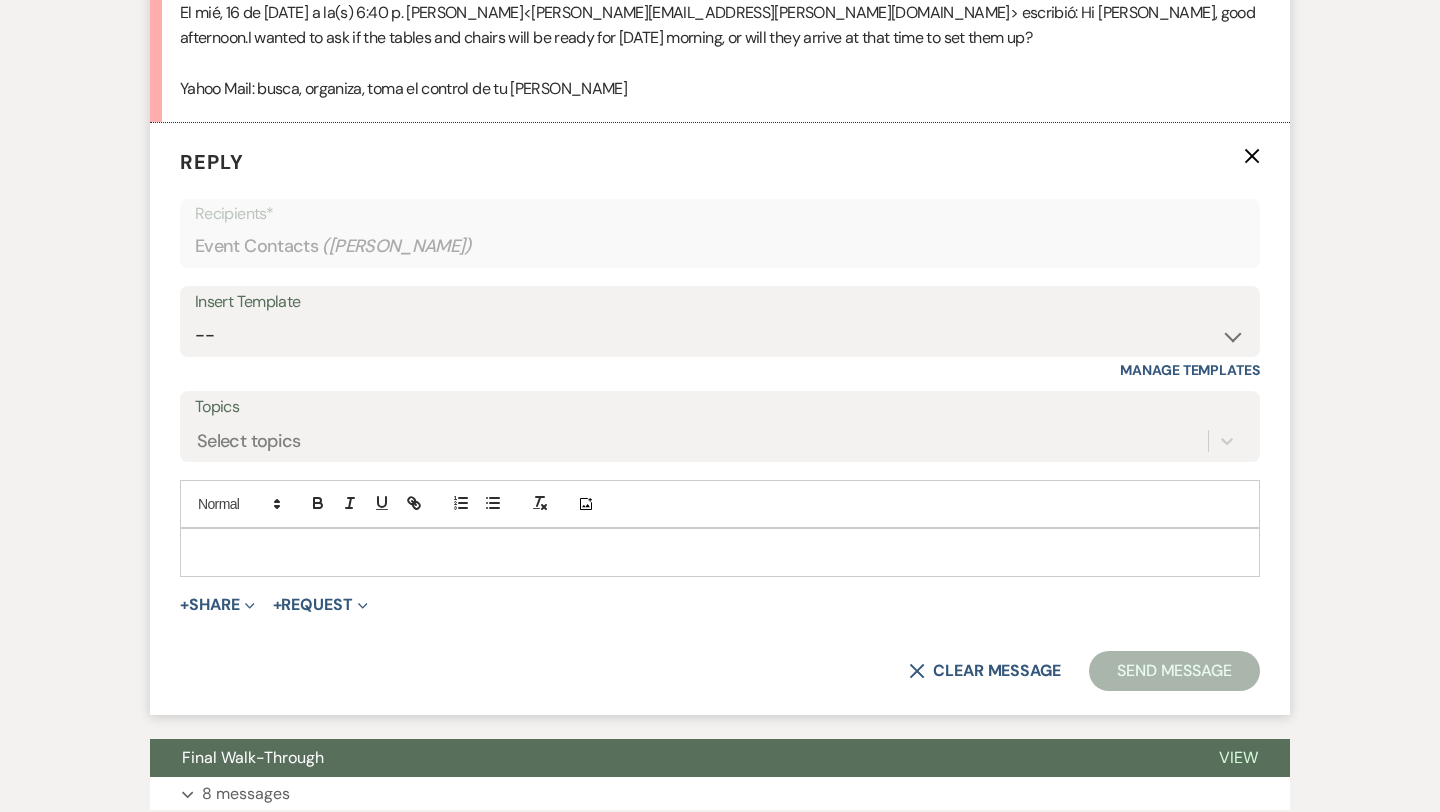 click at bounding box center [720, 552] 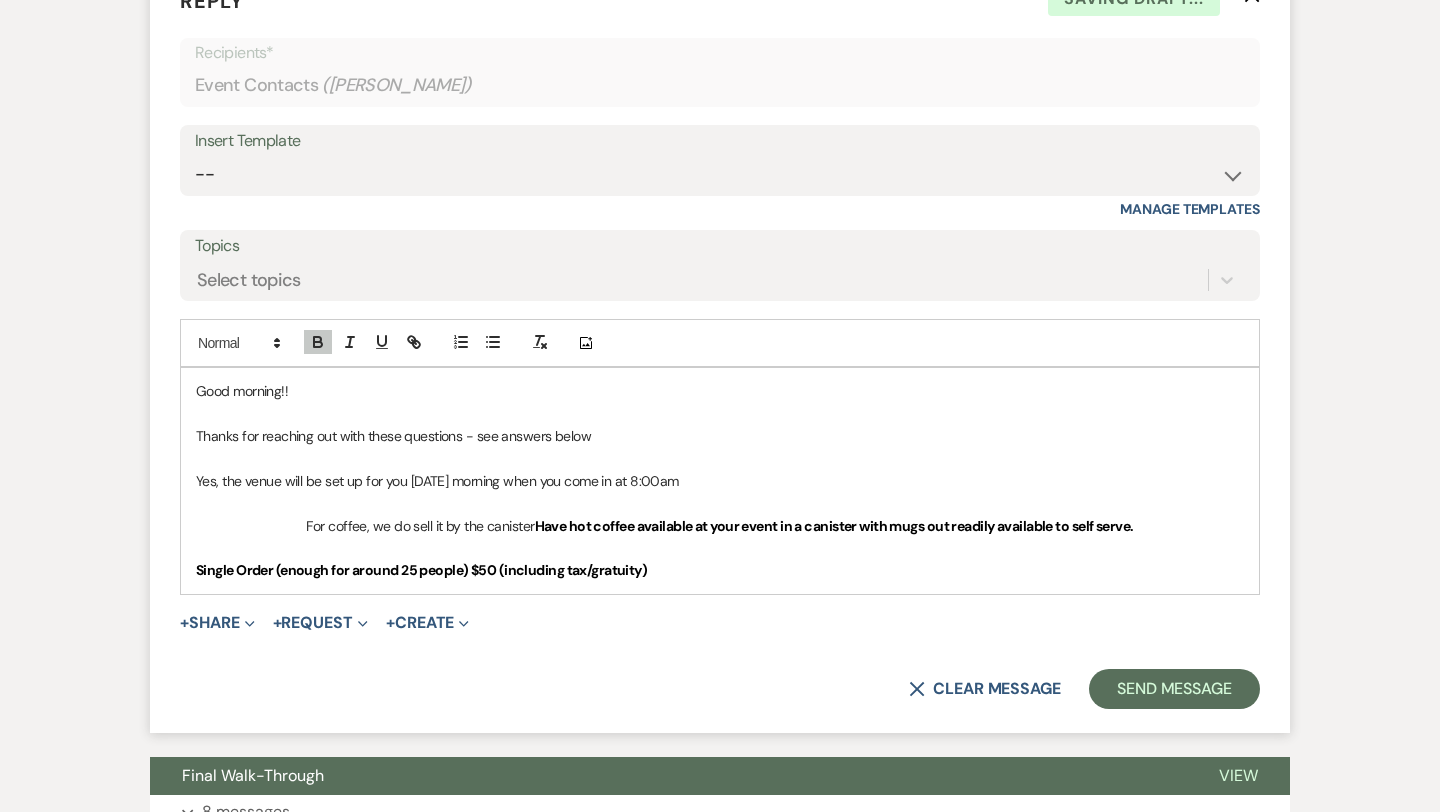 scroll, scrollTop: 5642, scrollLeft: 0, axis: vertical 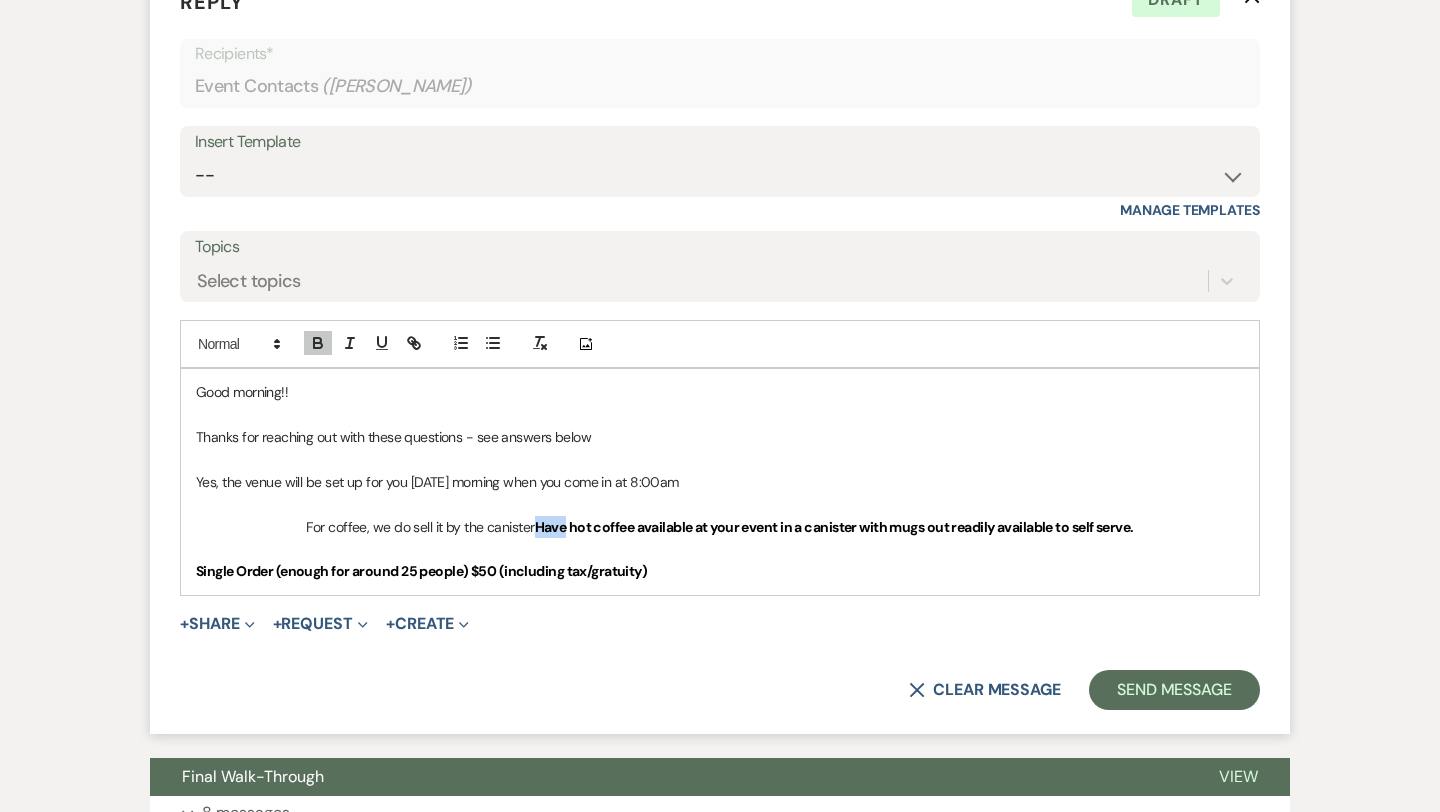 drag, startPoint x: 564, startPoint y: 606, endPoint x: 536, endPoint y: 606, distance: 28 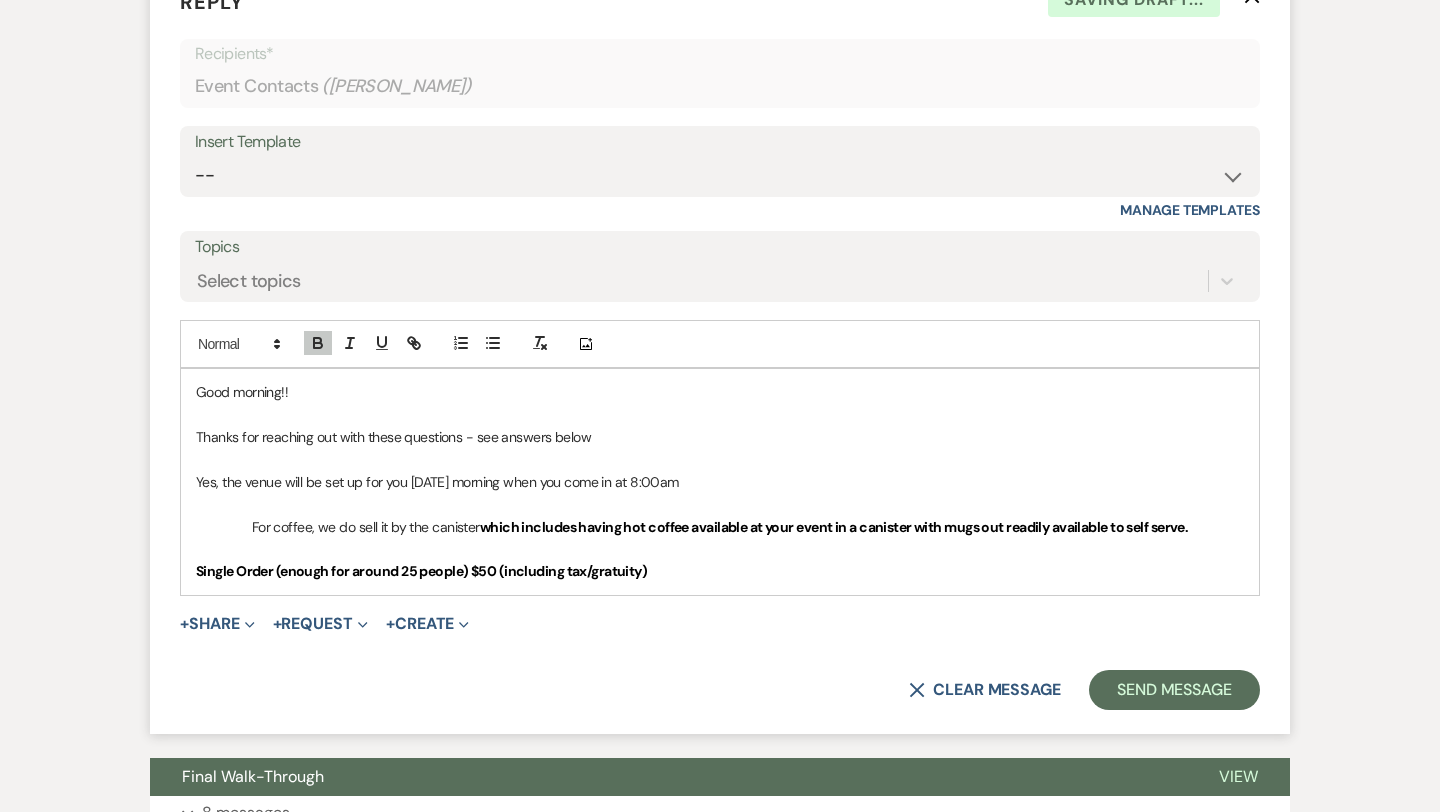 click on "Single Order (enough for around 25 people) $50 (including tax/gratuity)" at bounding box center (421, 571) 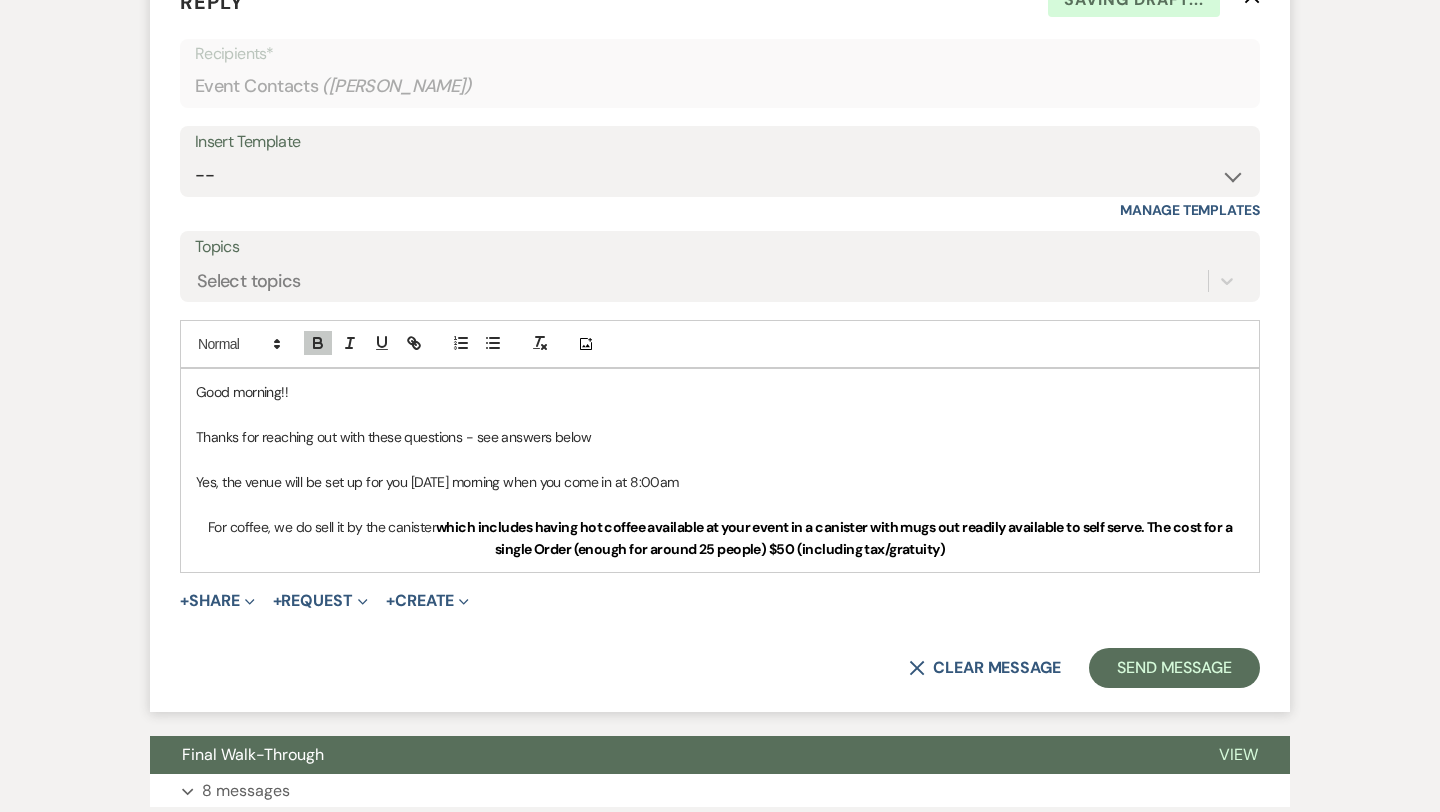 click on "which includes having hot coffee available at your event in a canister with mugs out readily available to self serve. The cost for a single Order (enough for around 25 people) $50 (including tax/gratuity)" at bounding box center [835, 538] 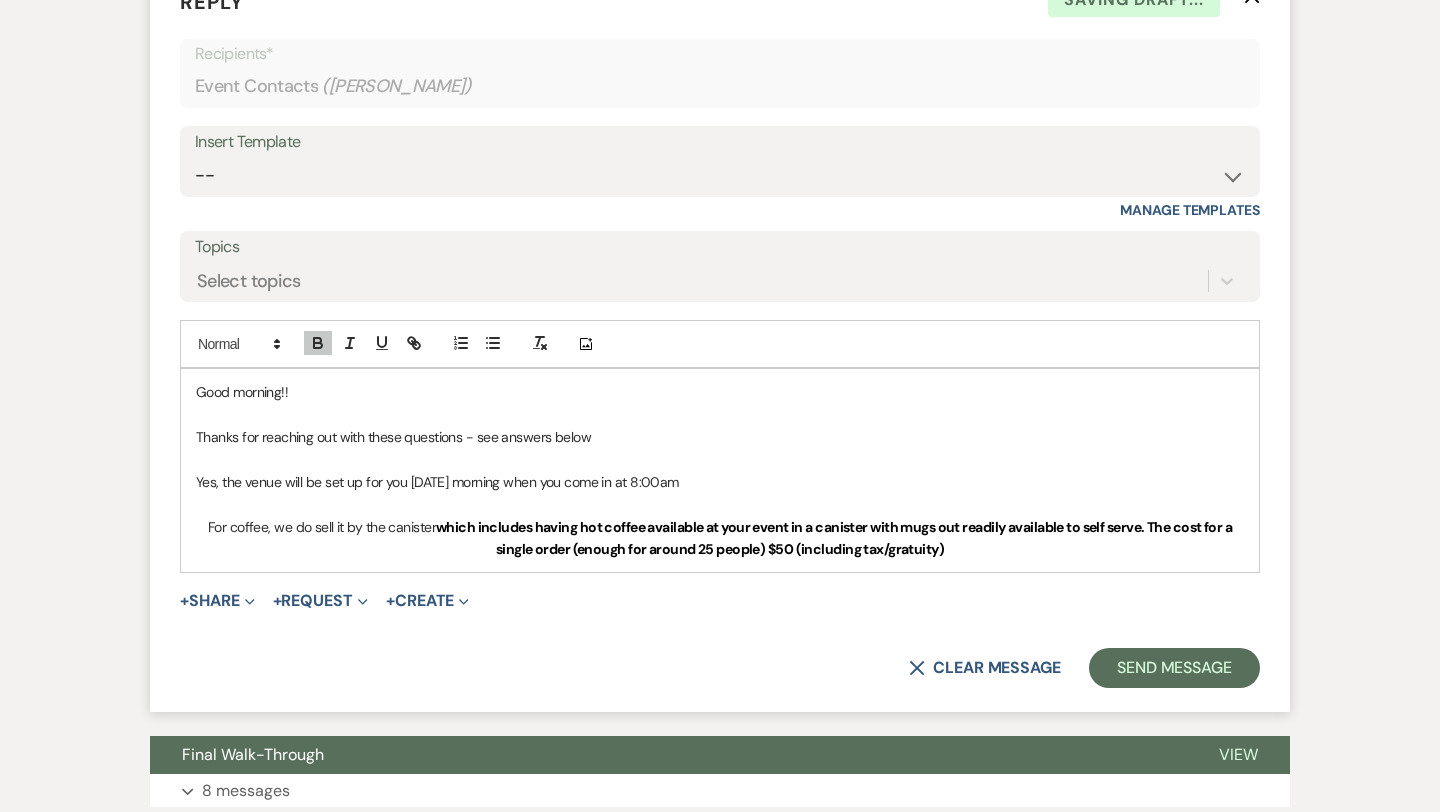 click on "which includes having hot coffee available at your event in a canister with mugs out readily available to self serve. The cost for a single order (enough for around 25 people) $50 (including tax/gratuity)" at bounding box center [835, 538] 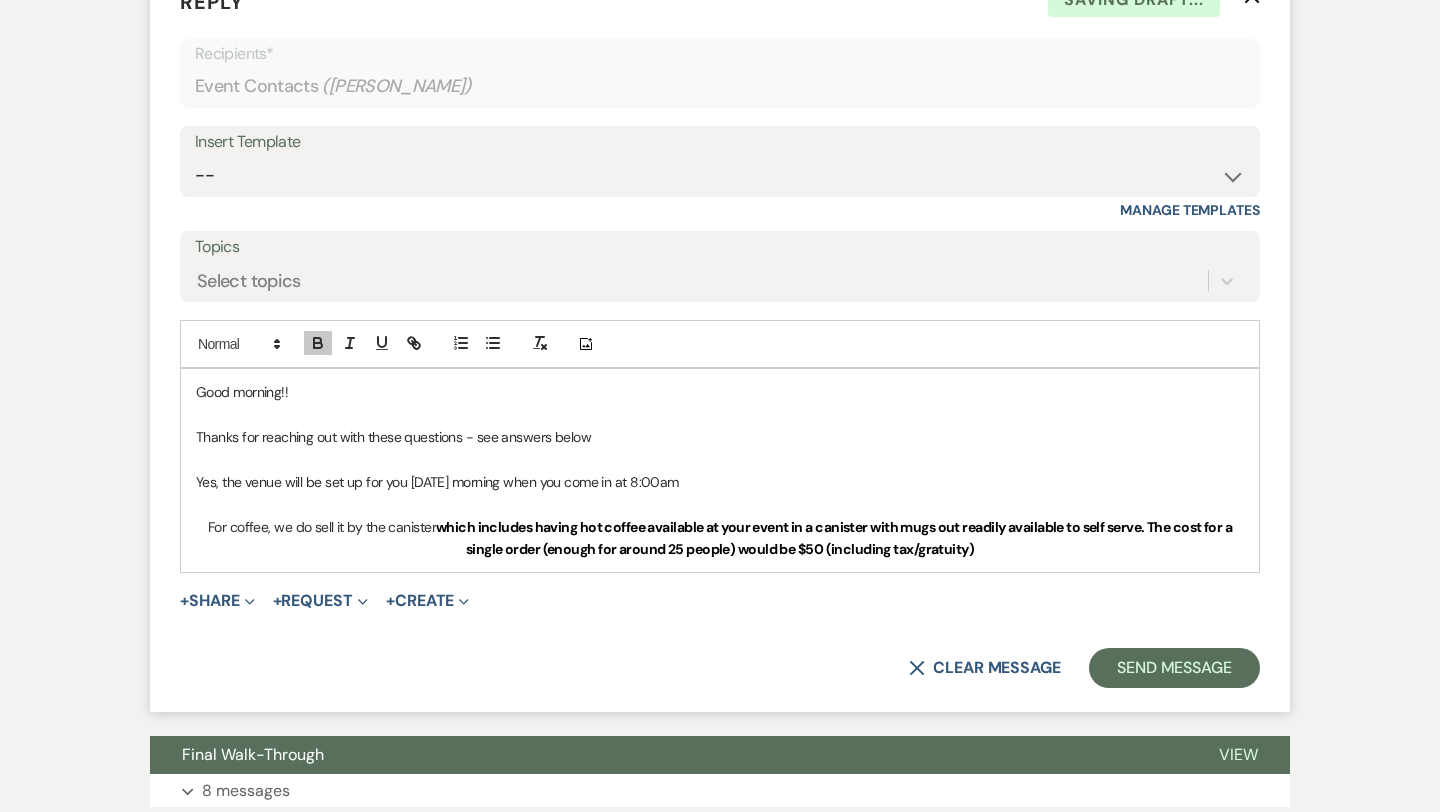 click on "For coffee, we do sell it by the canister  which includes having hot coffee available at your event in a canister with mugs out readily available to self serve. The cost for a single order (enough for around 25 people) would be $50 (including tax/gratuity)" at bounding box center (720, 538) 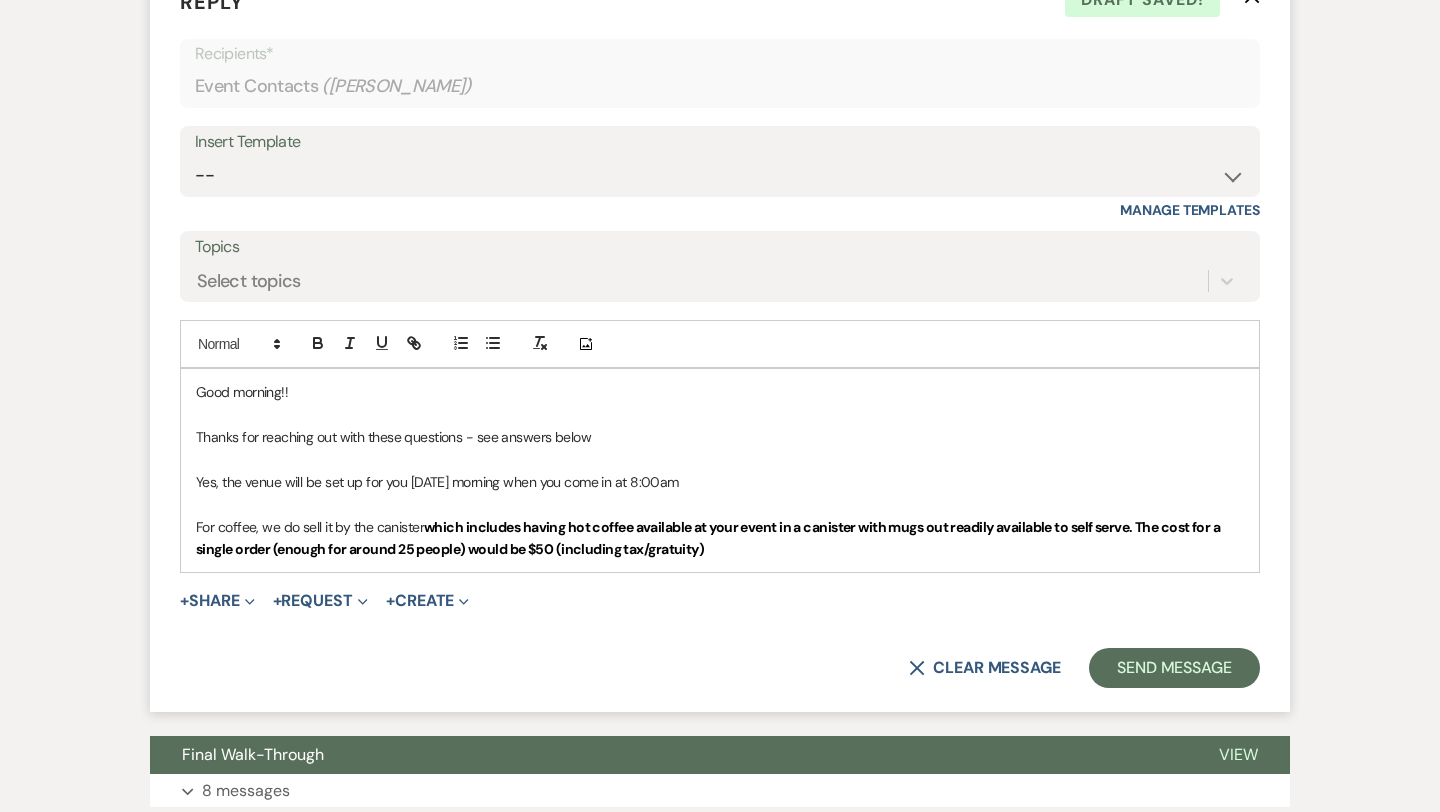 click on "For coffee, we do sell it by the canister  which includes having hot coffee available at your event in a canister with mugs out readily available to self serve. The cost for a single order (enough for around 25 people) would be $50 (including tax/gratuity)" at bounding box center [720, 538] 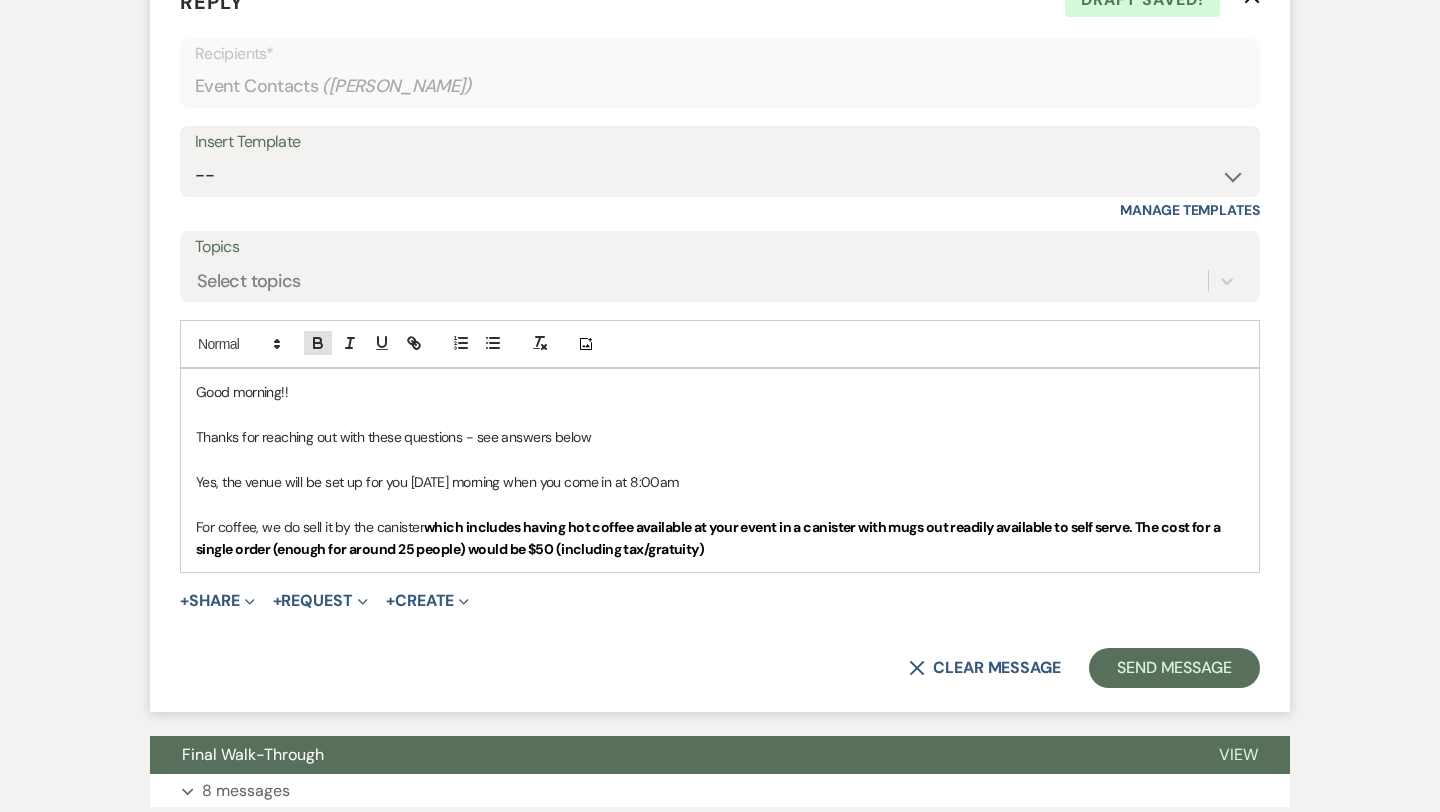 click 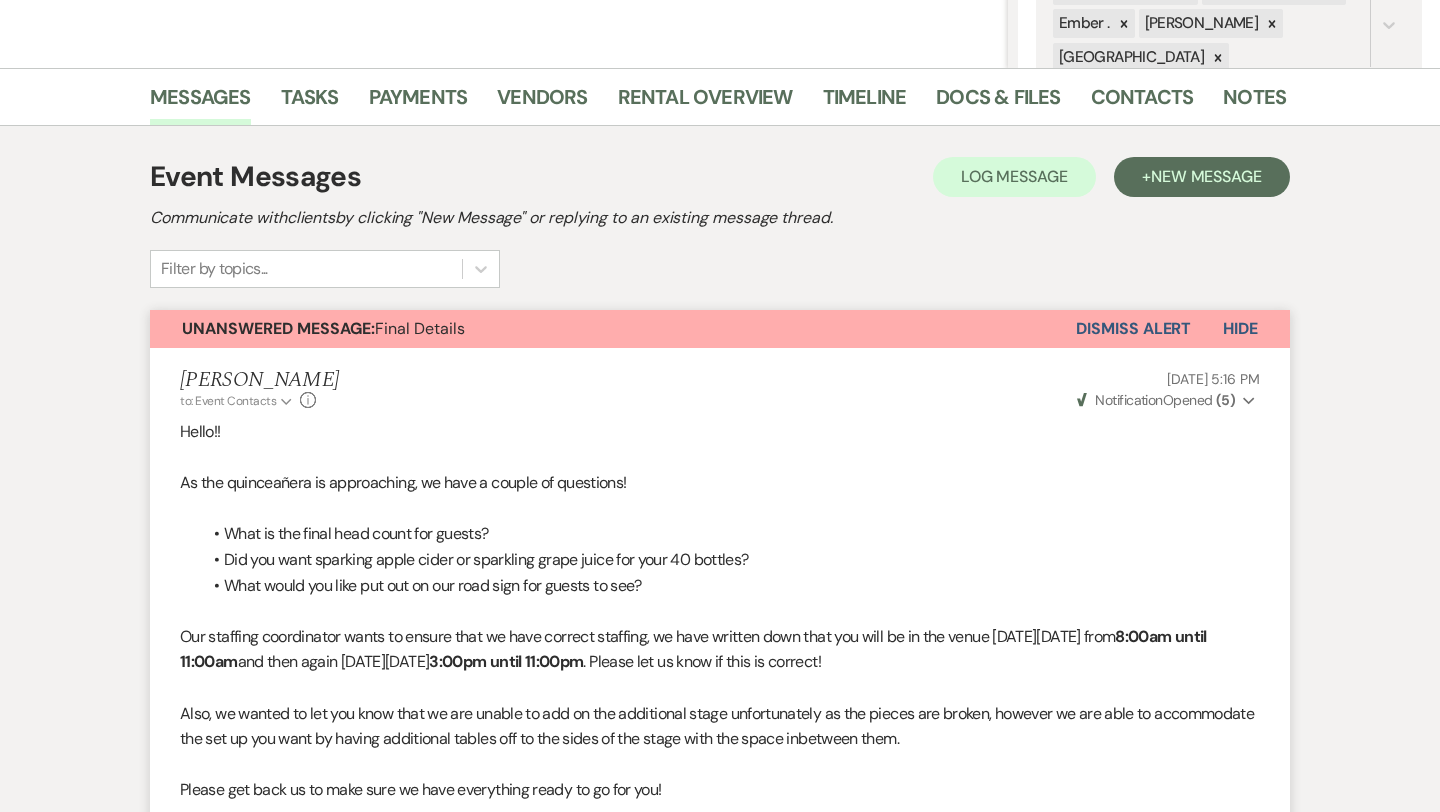scroll, scrollTop: 0, scrollLeft: 0, axis: both 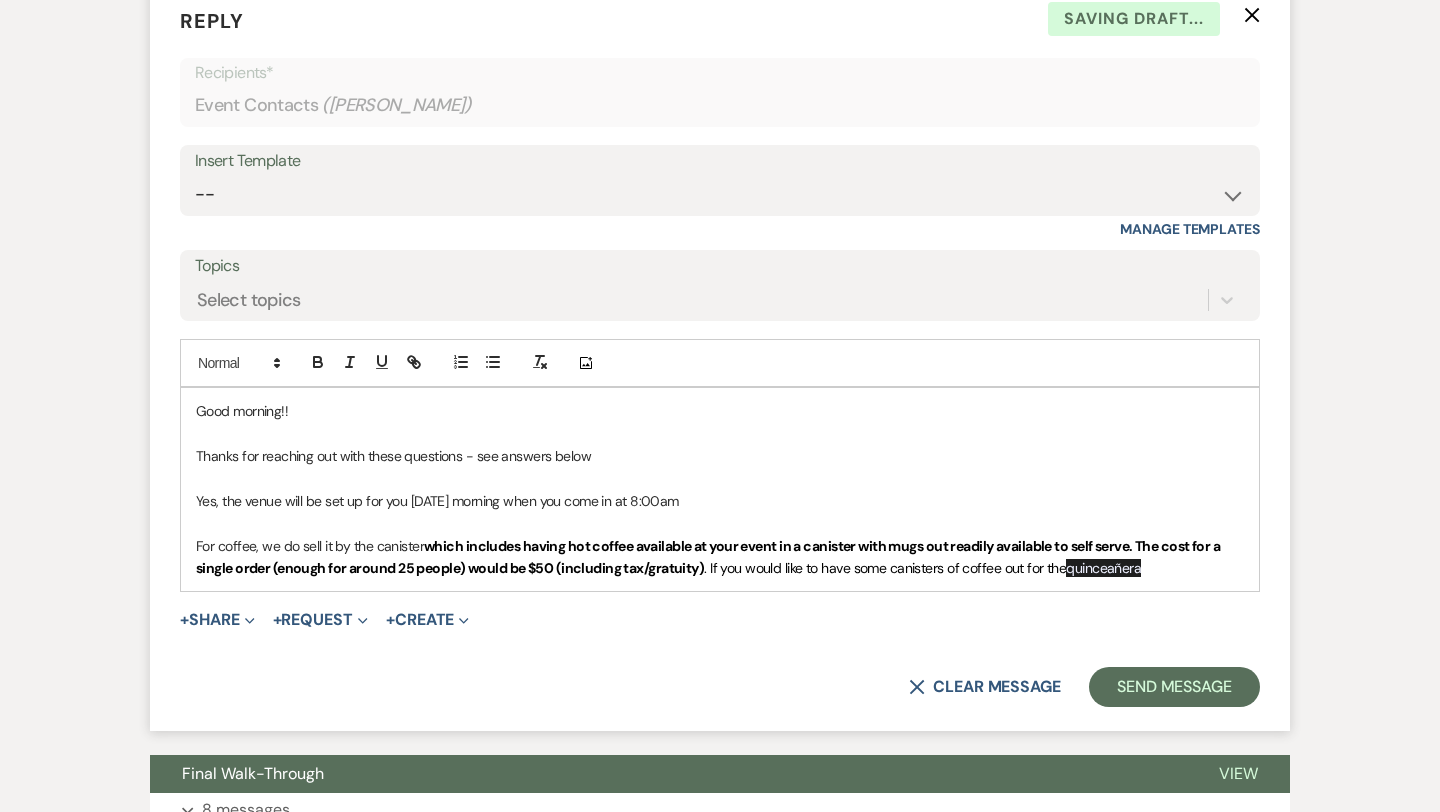 click on ". If you would like to have some canisters of coffee out for the" at bounding box center [885, 568] 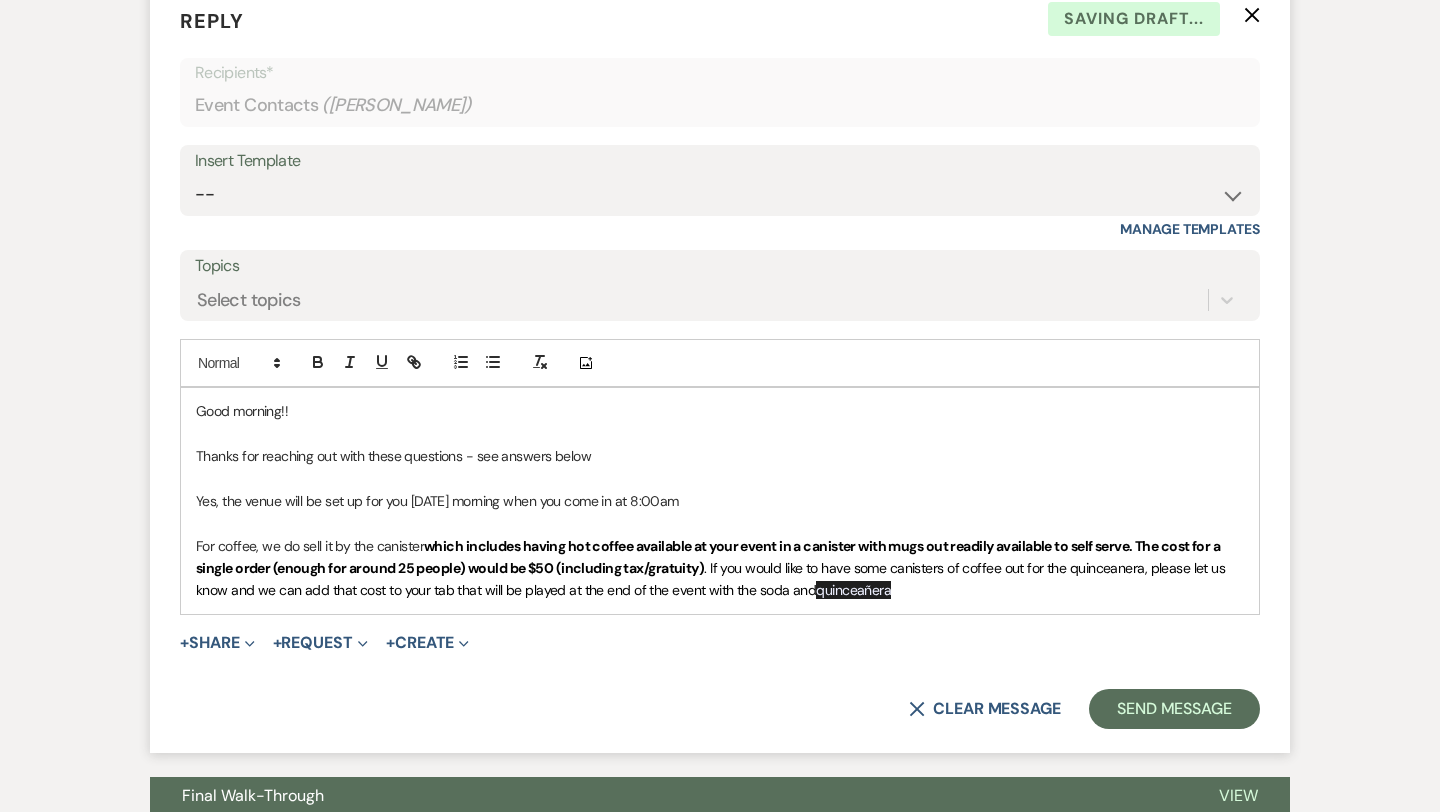 click on "For coffee, we do sell it by the canister  which includes having hot coffee available at your event in a canister with mugs out readily available to self serve. The cost for a single order (enough for around 25 people) would be $50 (including tax/gratuity) . If you would like to have some canisters of coffee out for the quinceanera, please let us know and we can add that cost to your tab that will be played at the end of the event with the soda and   quinceañera" at bounding box center [720, 568] 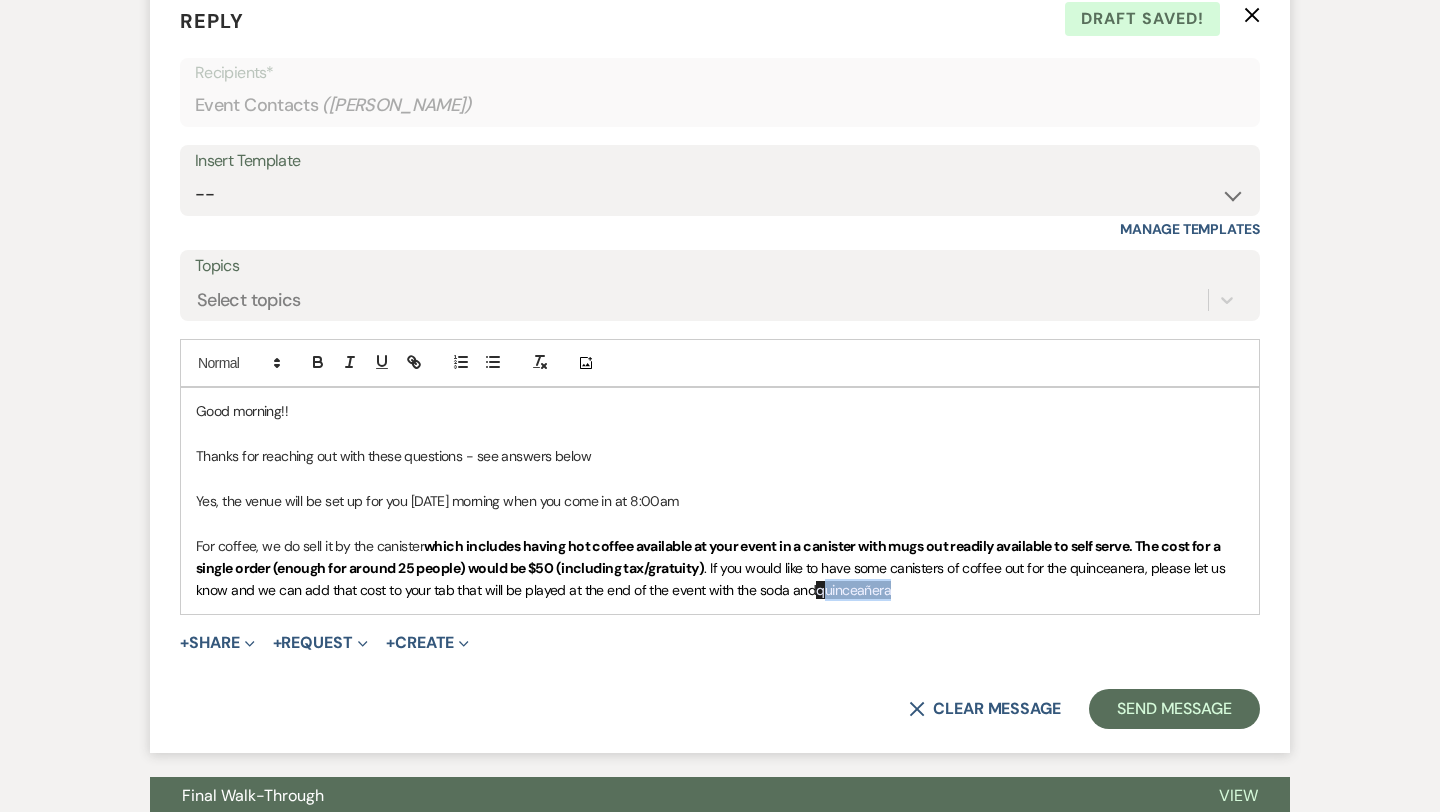 drag, startPoint x: 944, startPoint y: 668, endPoint x: 825, endPoint y: 668, distance: 119 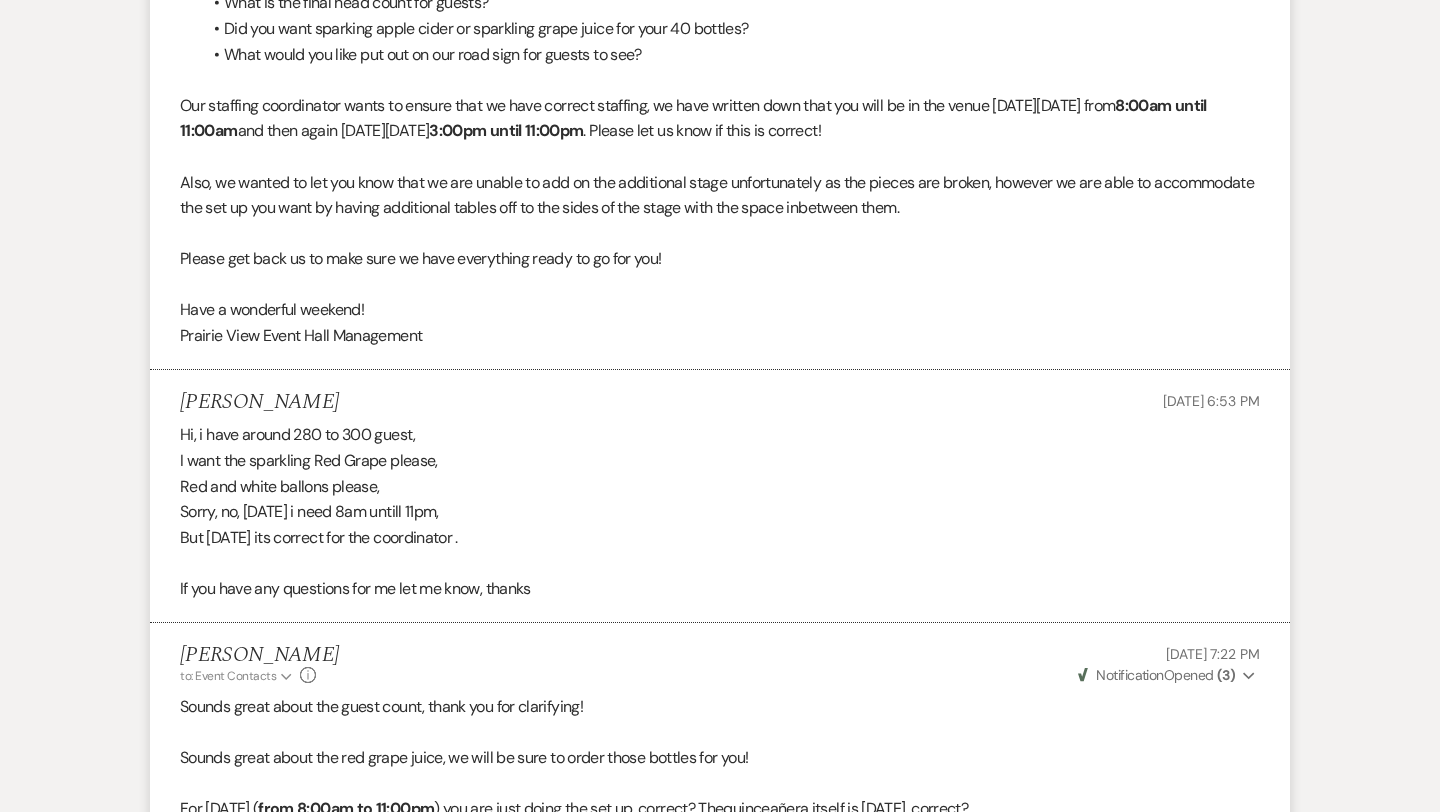 scroll, scrollTop: 970, scrollLeft: 0, axis: vertical 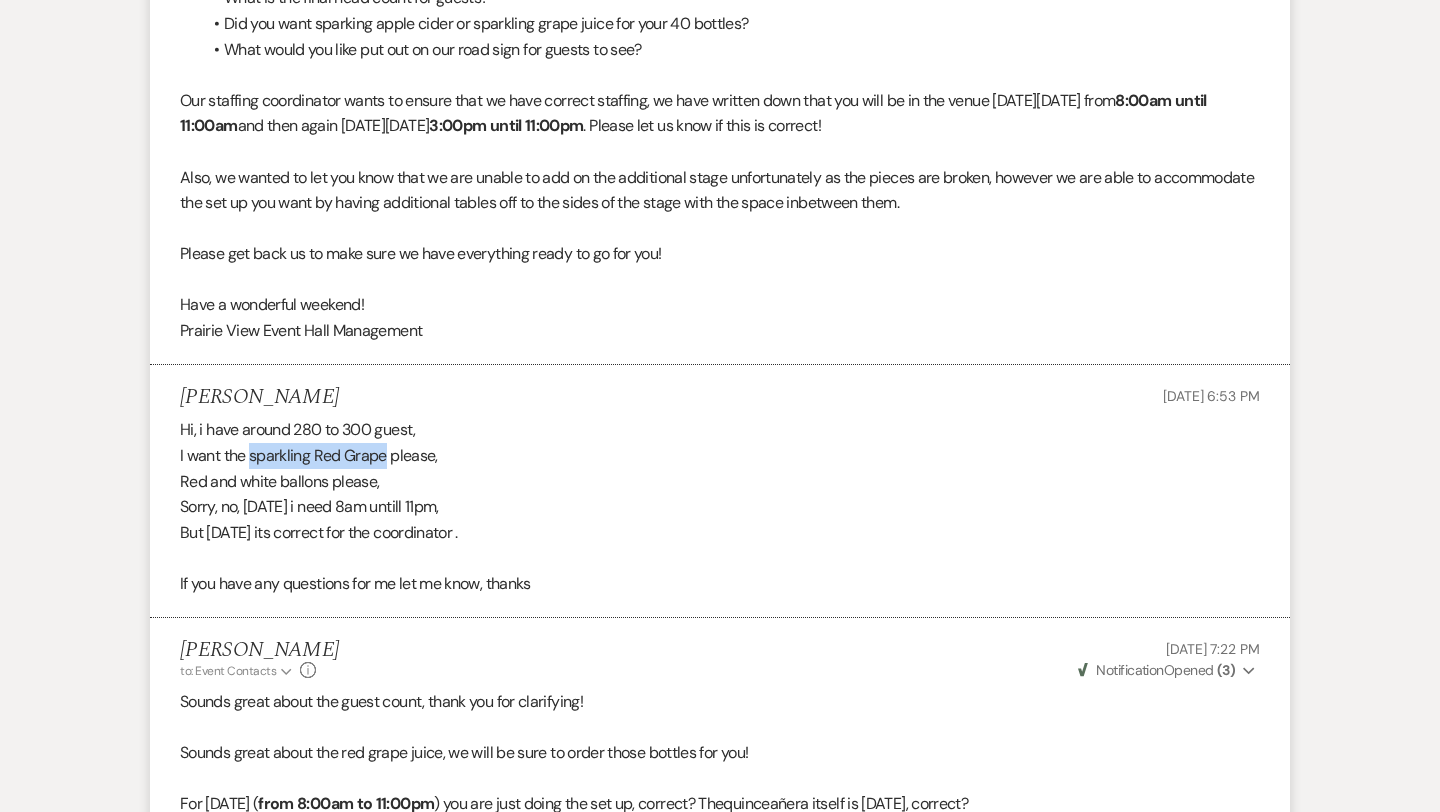 drag, startPoint x: 387, startPoint y: 456, endPoint x: 251, endPoint y: 460, distance: 136.0588 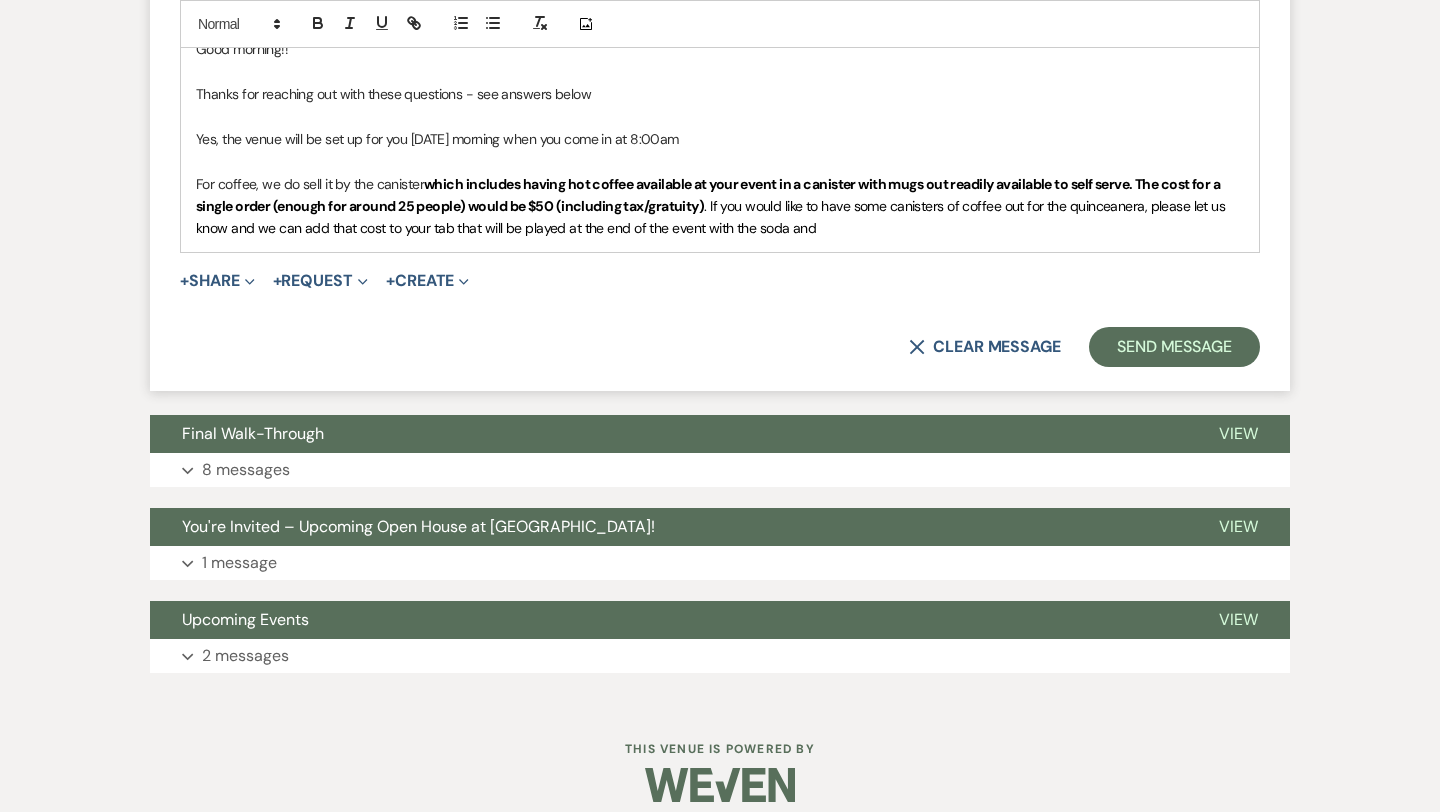 scroll, scrollTop: 5950, scrollLeft: 0, axis: vertical 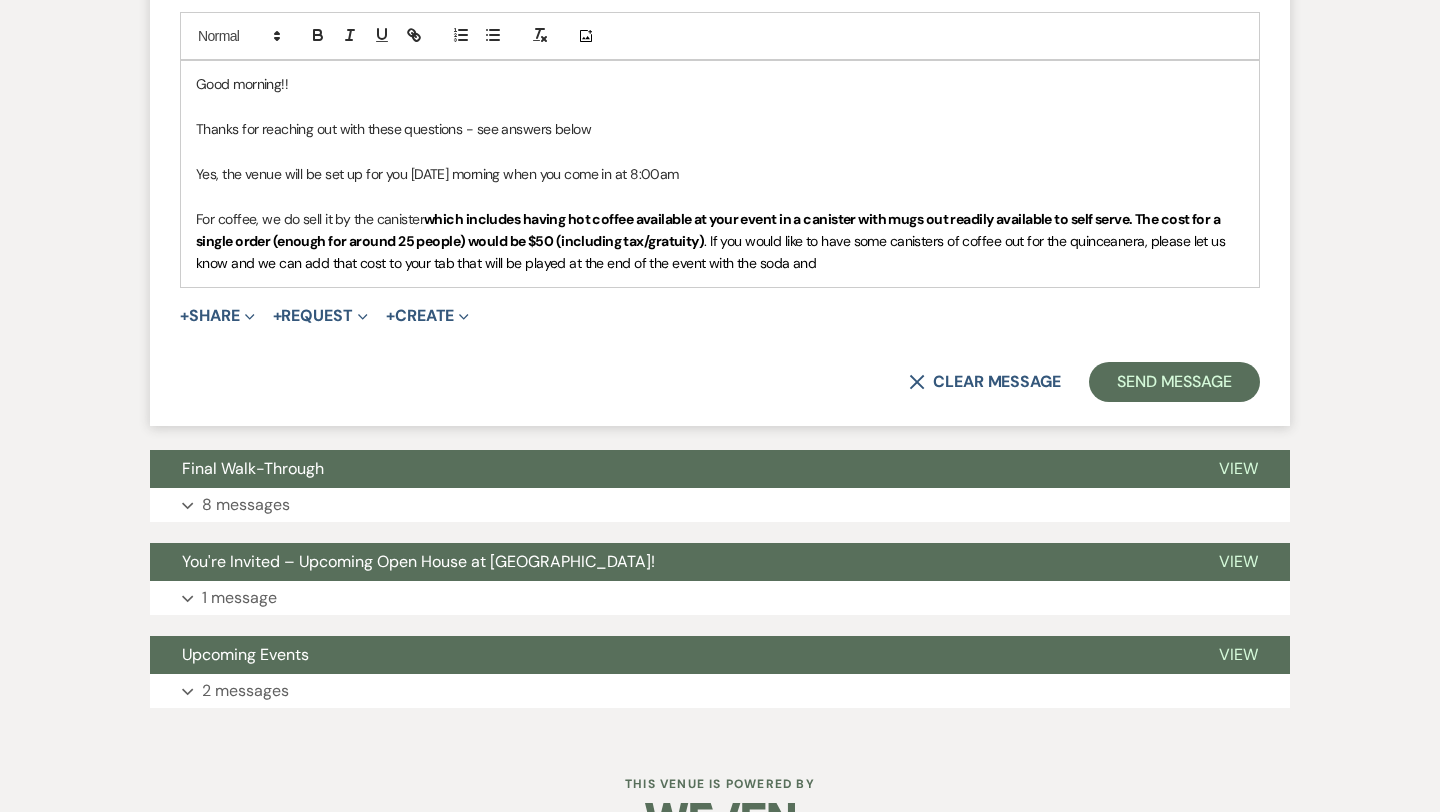 click on "For coffee, we do sell it by the canister  which includes having hot coffee available at your event in a canister with mugs out readily available to self serve. The cost for a single order (enough for around 25 people) would be $50 (including tax/gratuity) . If you would like to have some canisters of coffee out for the quinceanera, please let us know and we can add that cost to your tab that will be played at the end of the event with the soda and" at bounding box center (720, 241) 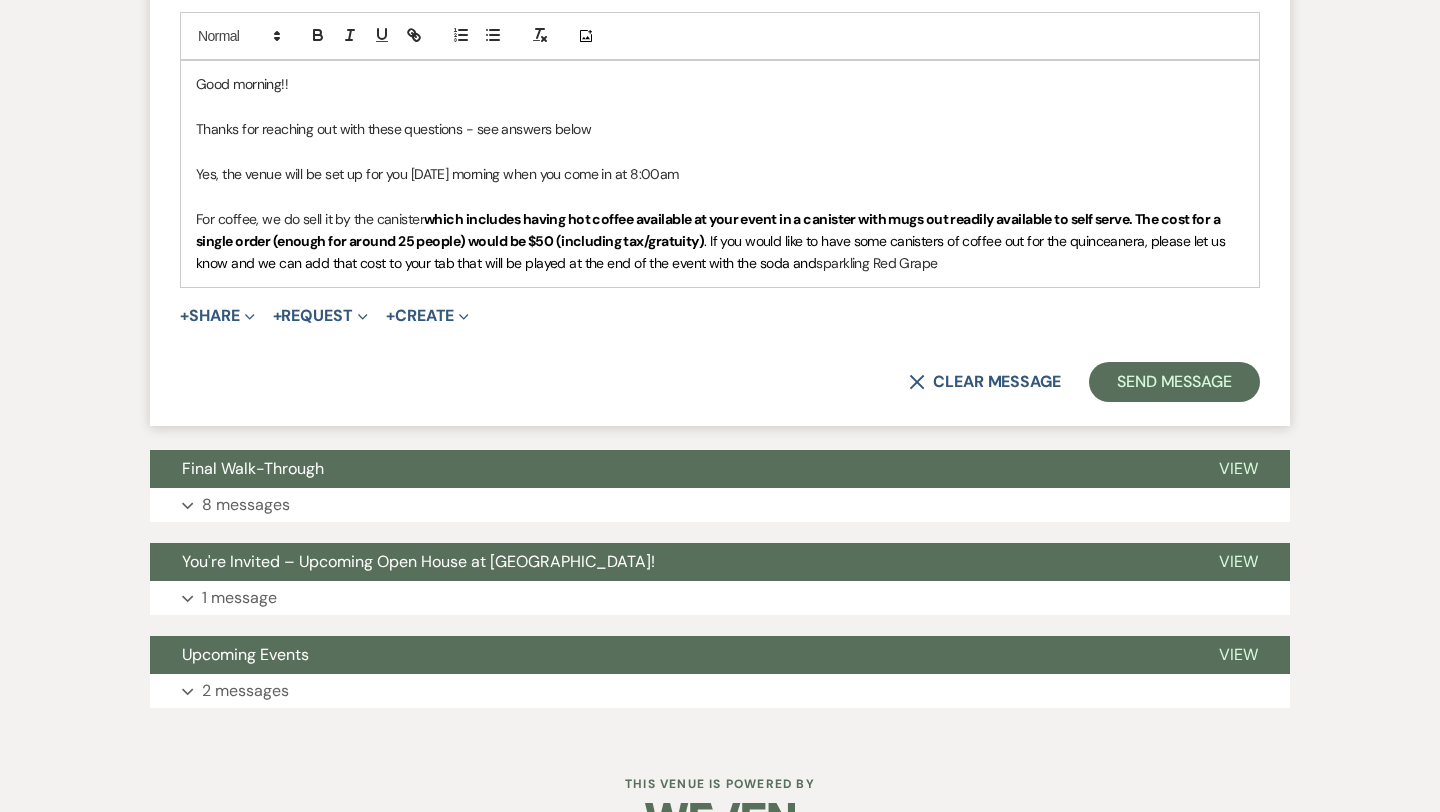 click on "sparkling Red Grape" at bounding box center (876, 263) 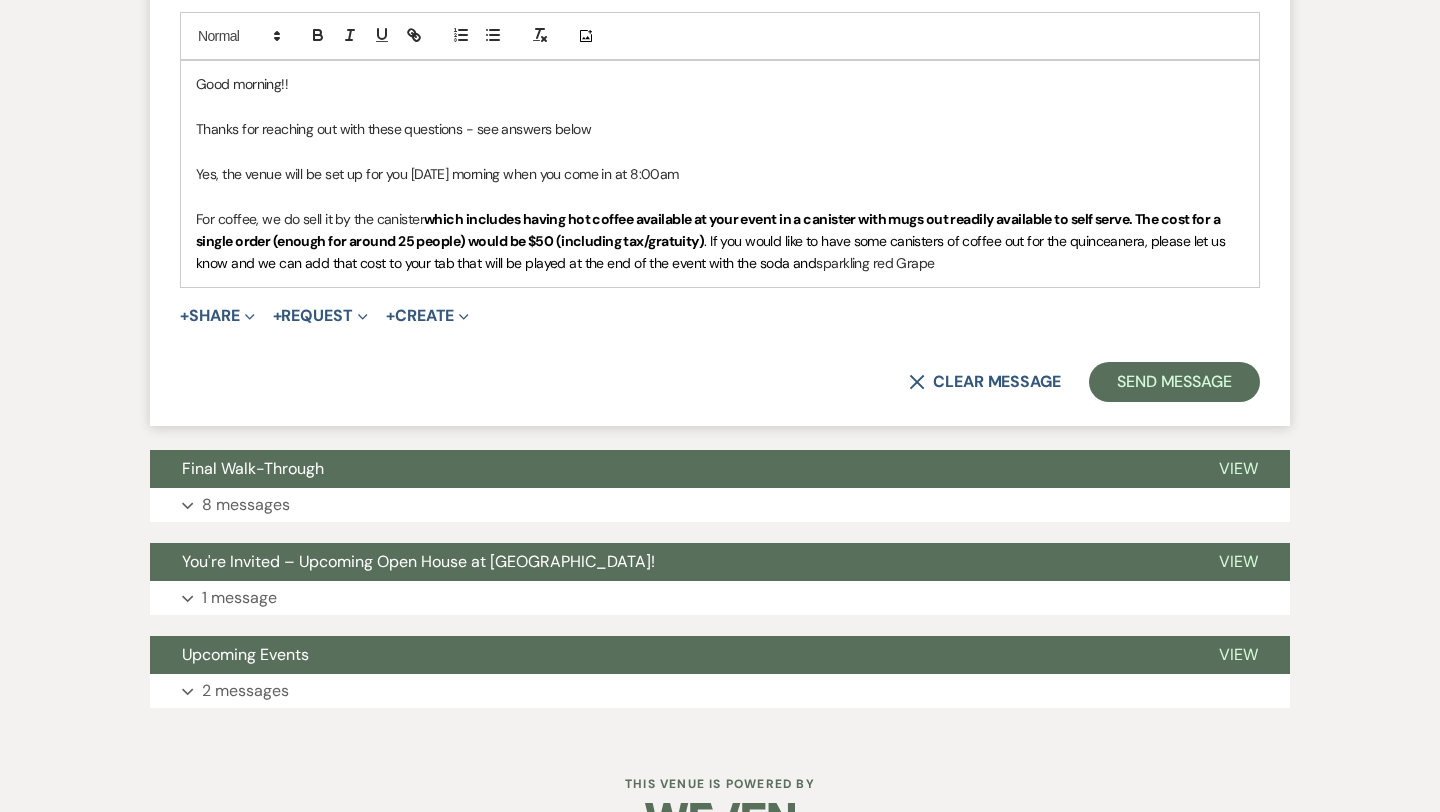 click on "sparkling red Grape" at bounding box center (875, 263) 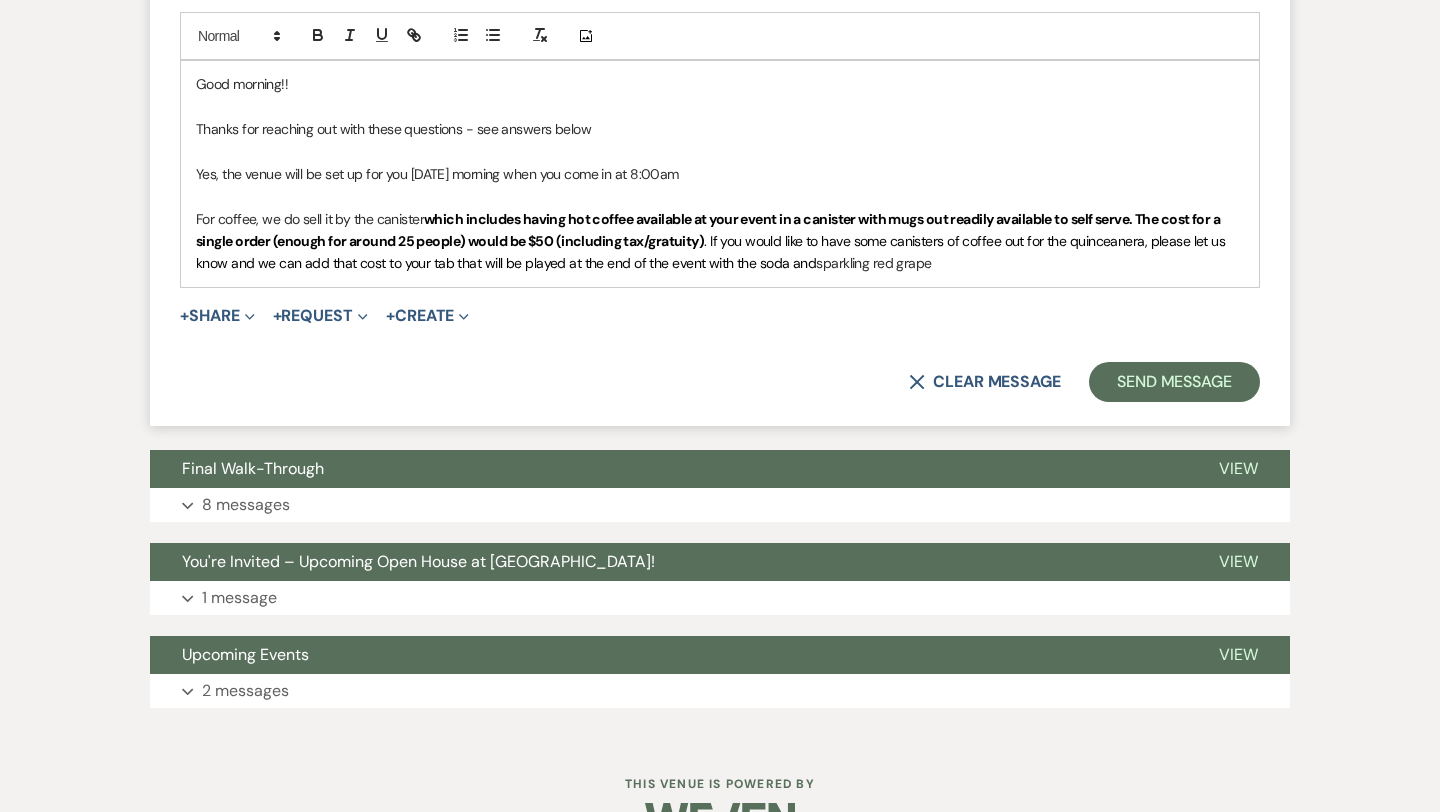 click on "For coffee, we do sell it by the canister  which includes having hot coffee available at your event in a canister with mugs out readily available to self serve. The cost for a single order (enough for around 25 people) would be $50 (including tax/gratuity) . If you would like to have some canisters of coffee out for the quinceanera, please let us know and we can add that cost to your tab that will be played at the end of the event with the soda and  sparkling red grape" at bounding box center (720, 241) 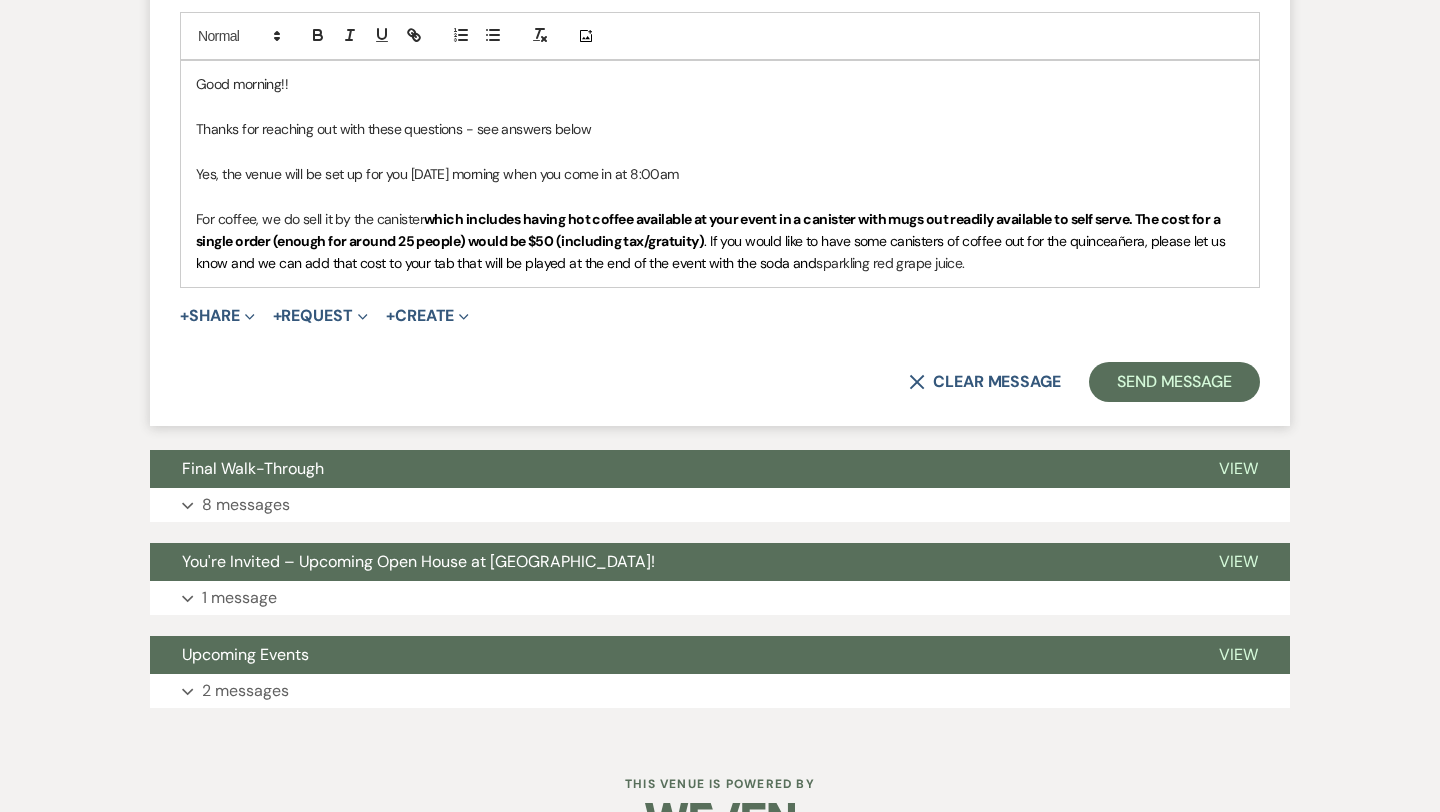 click on ". If you would like to have some canisters of coffee out for the quinceañera, please let us know and we can add that cost to your tab that will be played at the end of the event with the soda and" at bounding box center (712, 252) 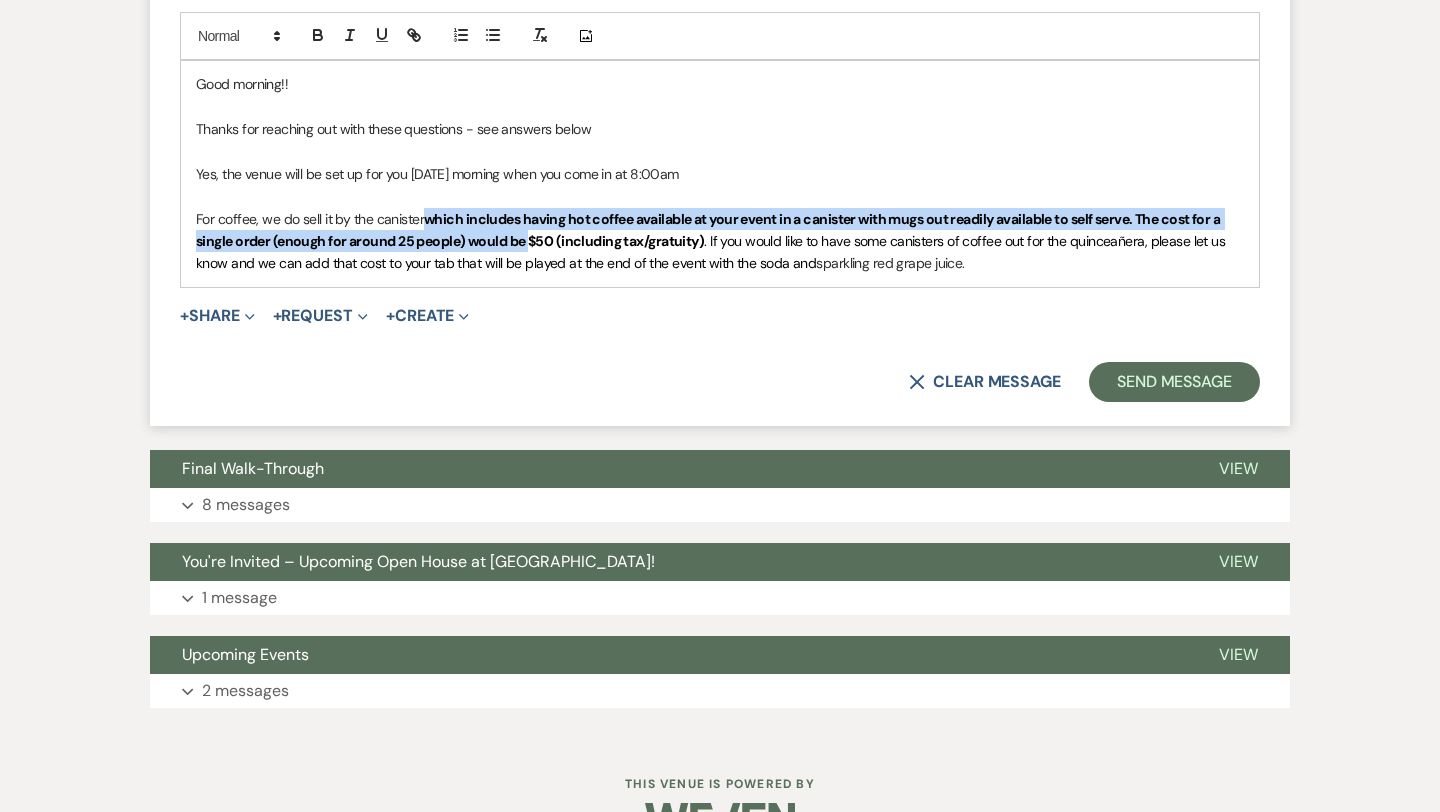drag, startPoint x: 528, startPoint y: 316, endPoint x: 426, endPoint y: 298, distance: 103.57606 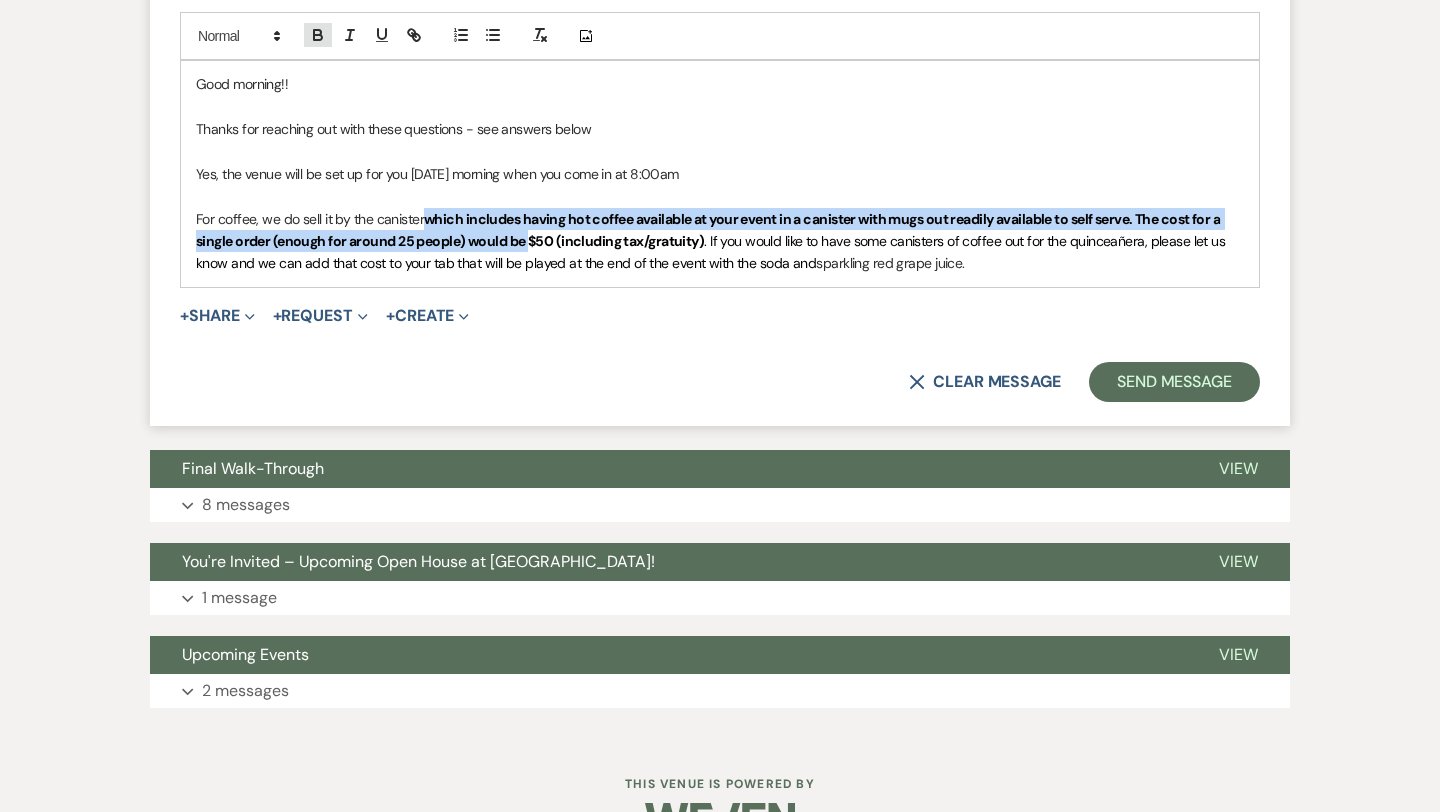 click 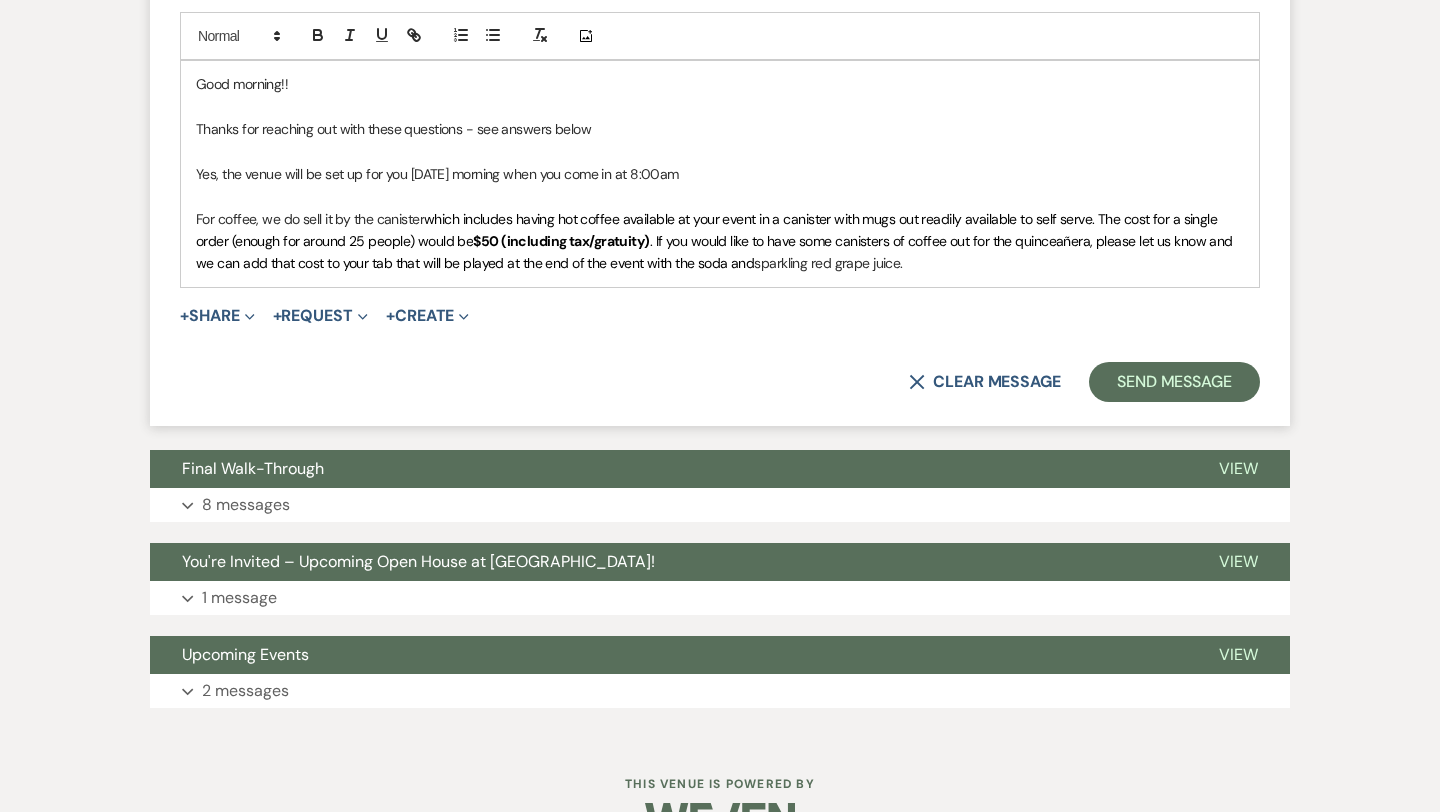 click on "$50 (including tax/gratuity)" at bounding box center [561, 241] 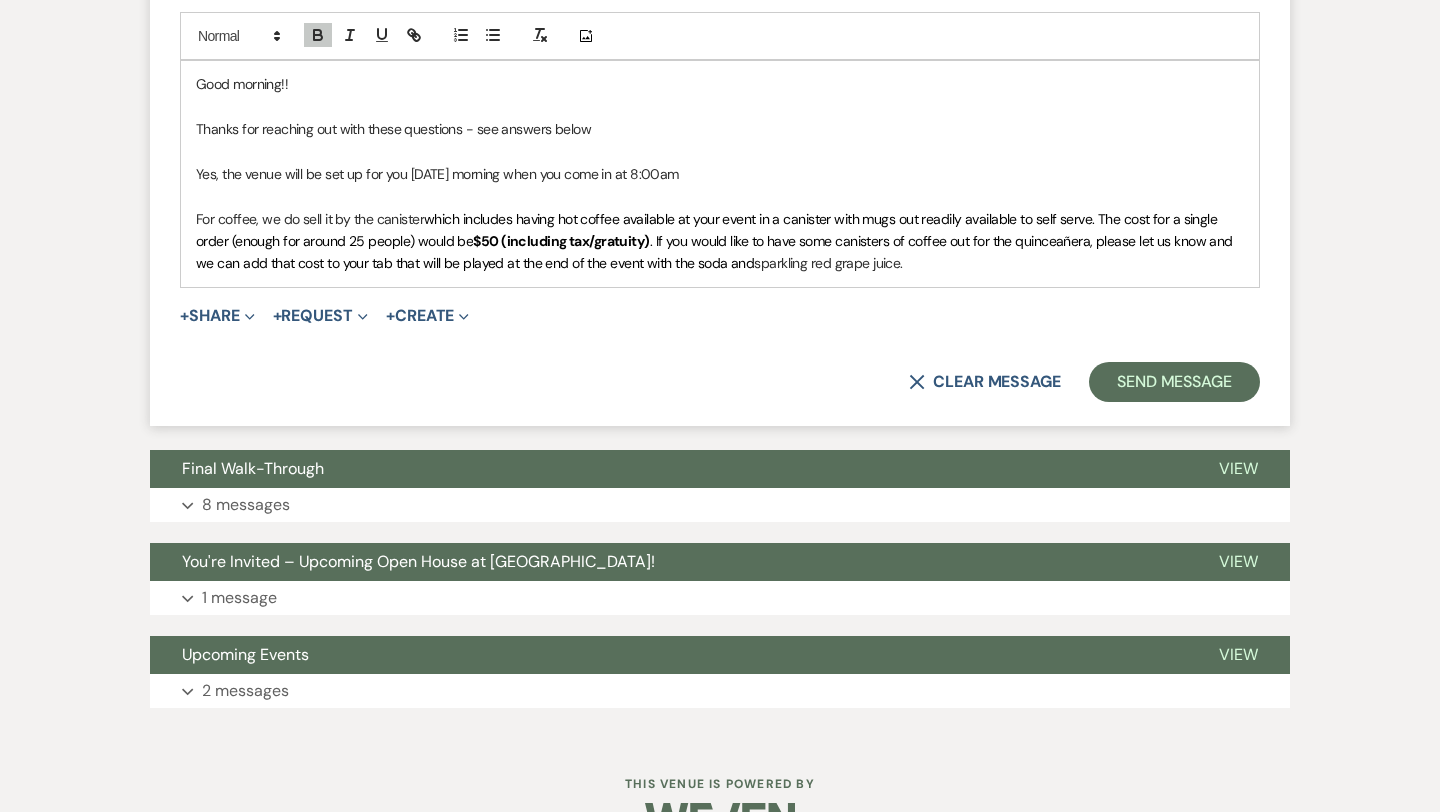 click on "For coffee, we do sell it by the canister  which includes having hot coffee available at your event in a canister with mugs out readily available to self serve. The cost for a single order (enough for around 25 people) would be  $50 (including tax/gratuity) . If you would like to have some canisters of coffee out for the quinceañera, please let us know and we can add that cost to your tab that will be played at the end of the event with the soda and  sparkling red grape juice." at bounding box center (720, 241) 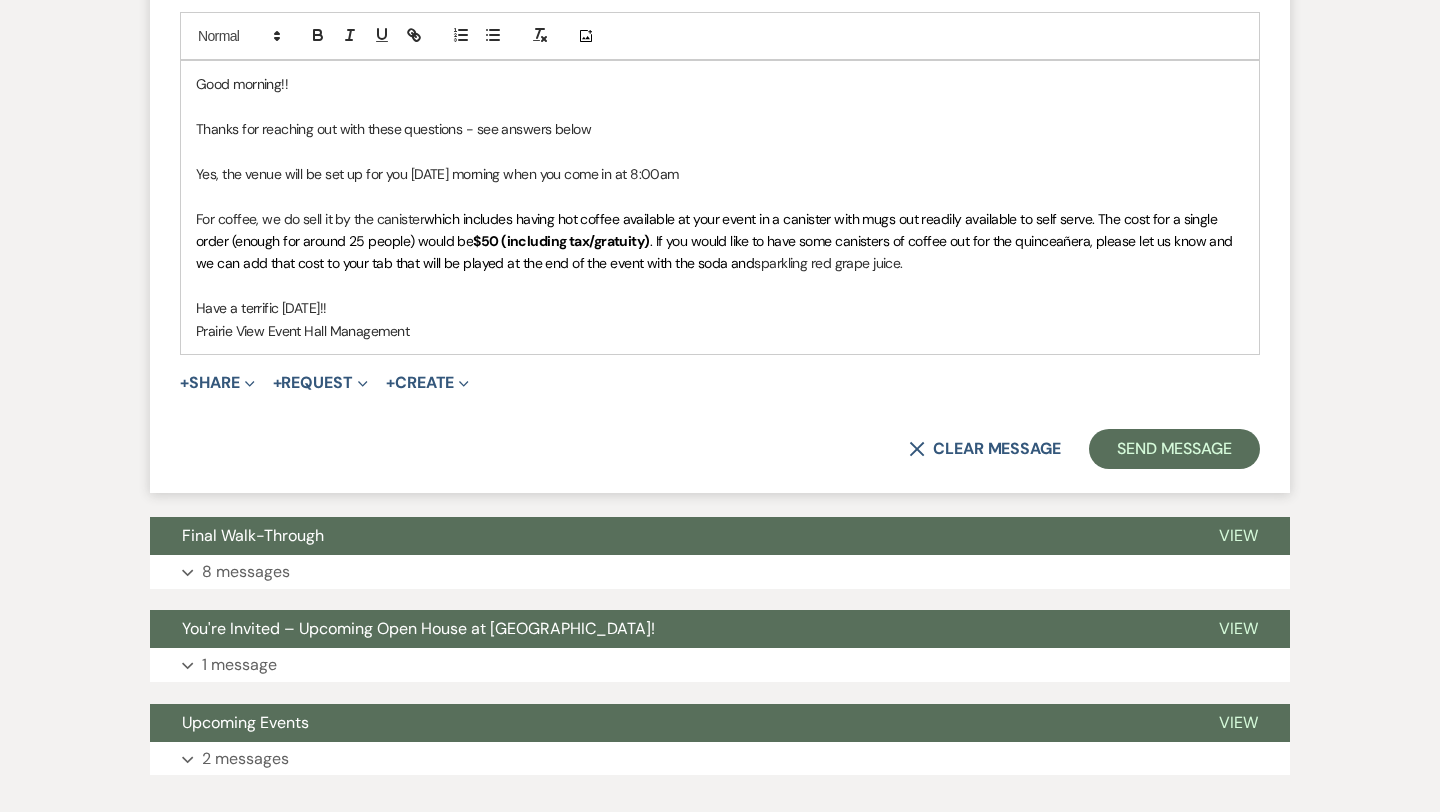 click on "Thanks for reaching out with these questions - see answers below" at bounding box center [720, 129] 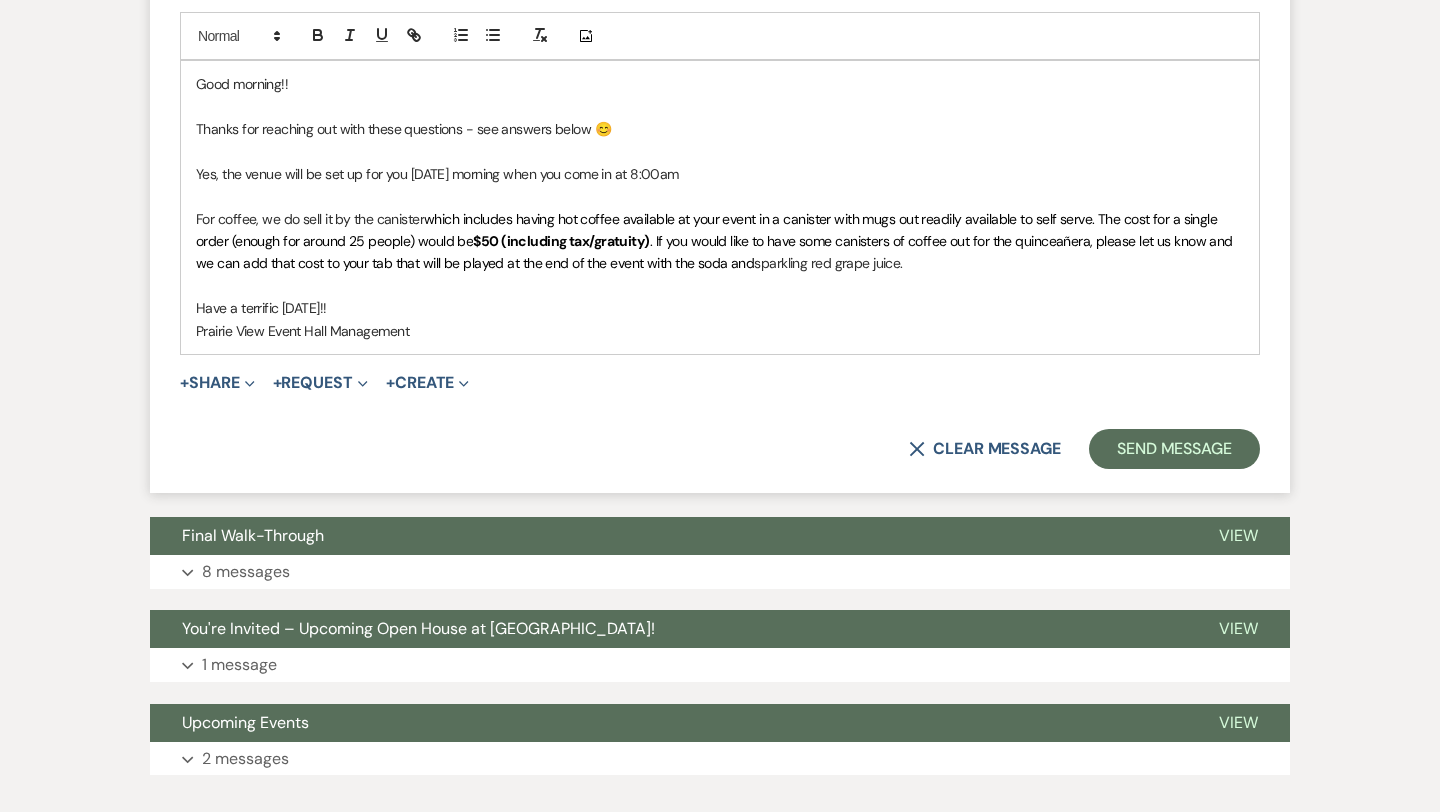 click on "Yes, the venue will be set up for you [DATE] morning when you come in at 8:00am" at bounding box center (720, 174) 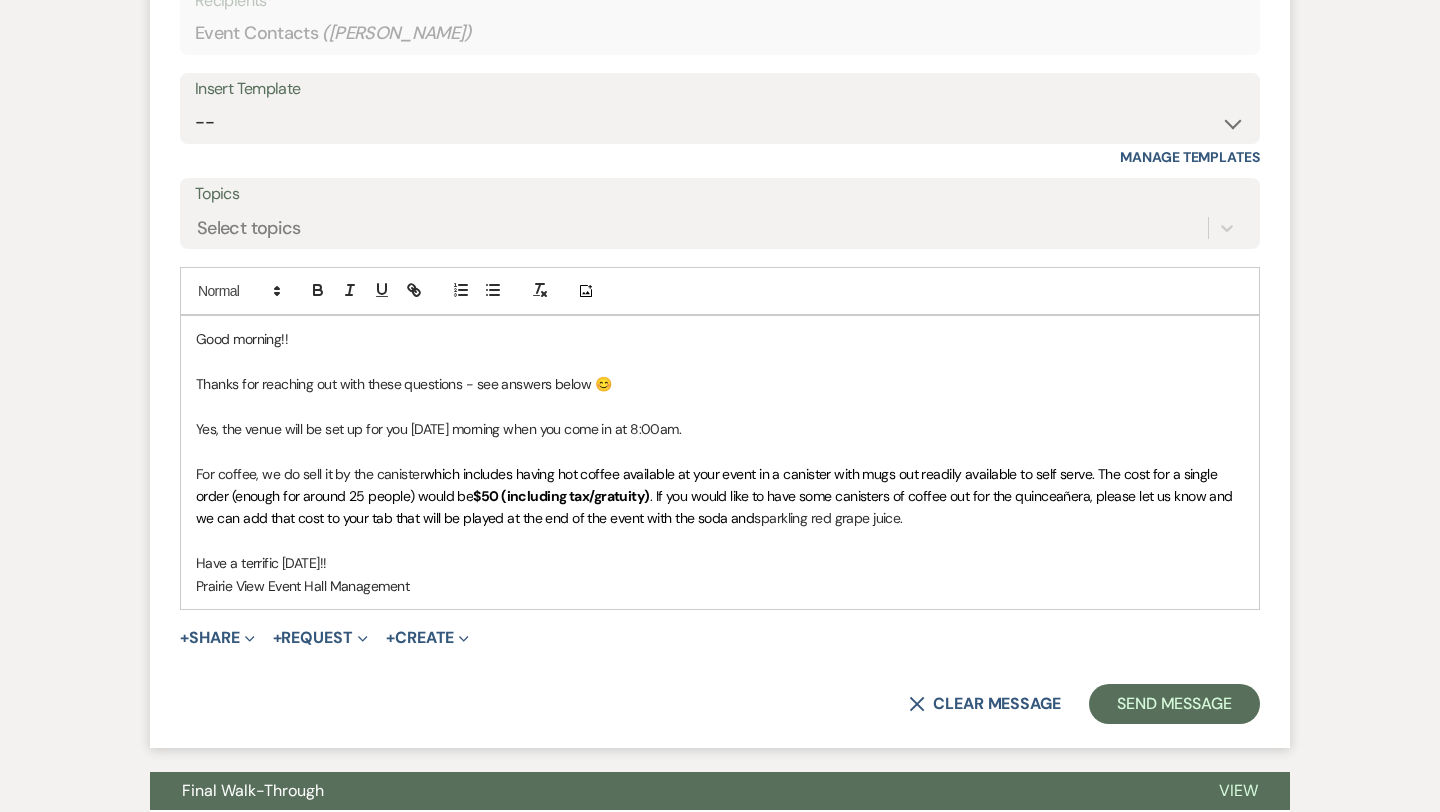 scroll, scrollTop: 5726, scrollLeft: 0, axis: vertical 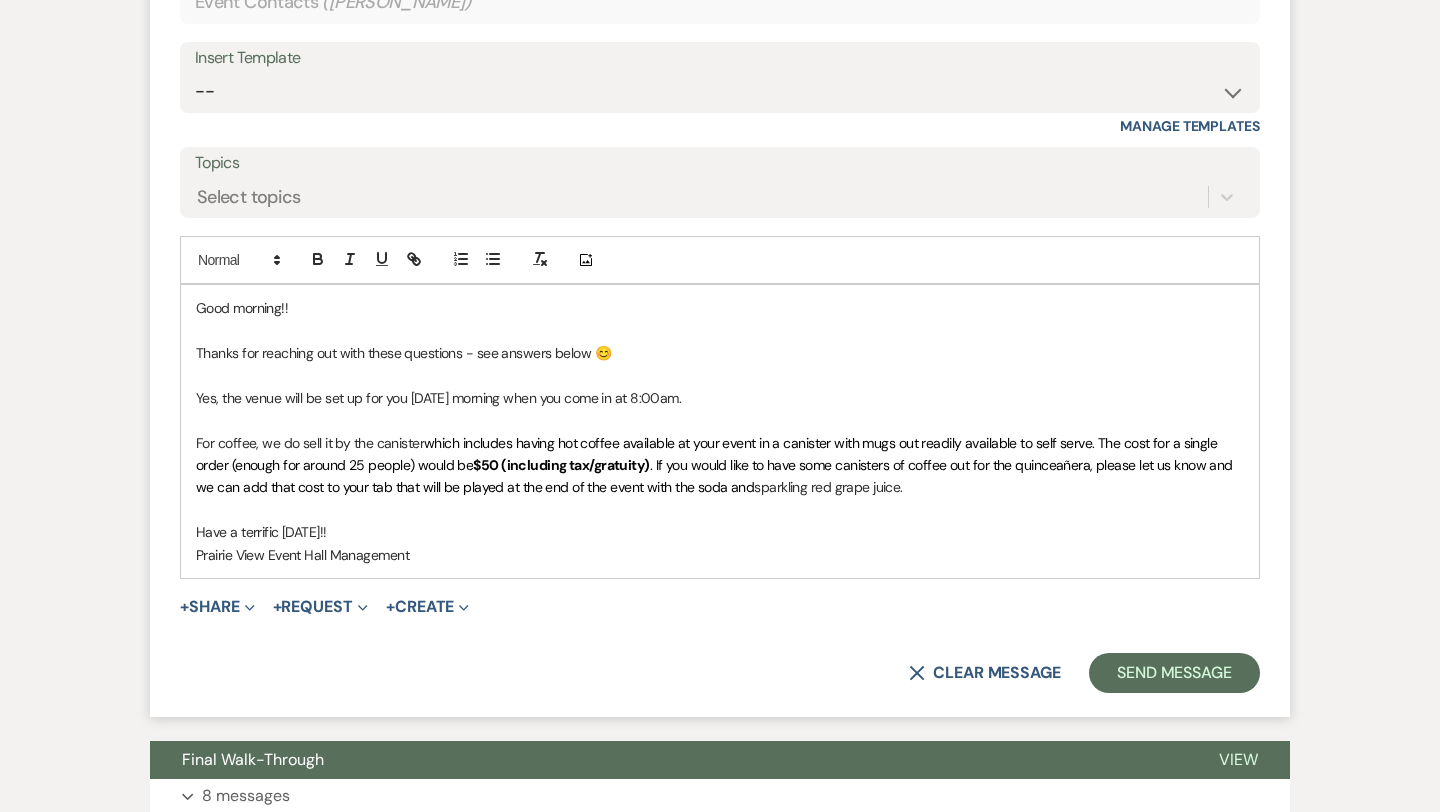 click on "Yes, the venue will be set up for you [DATE] morning when you come in at 8:00am." at bounding box center [720, 398] 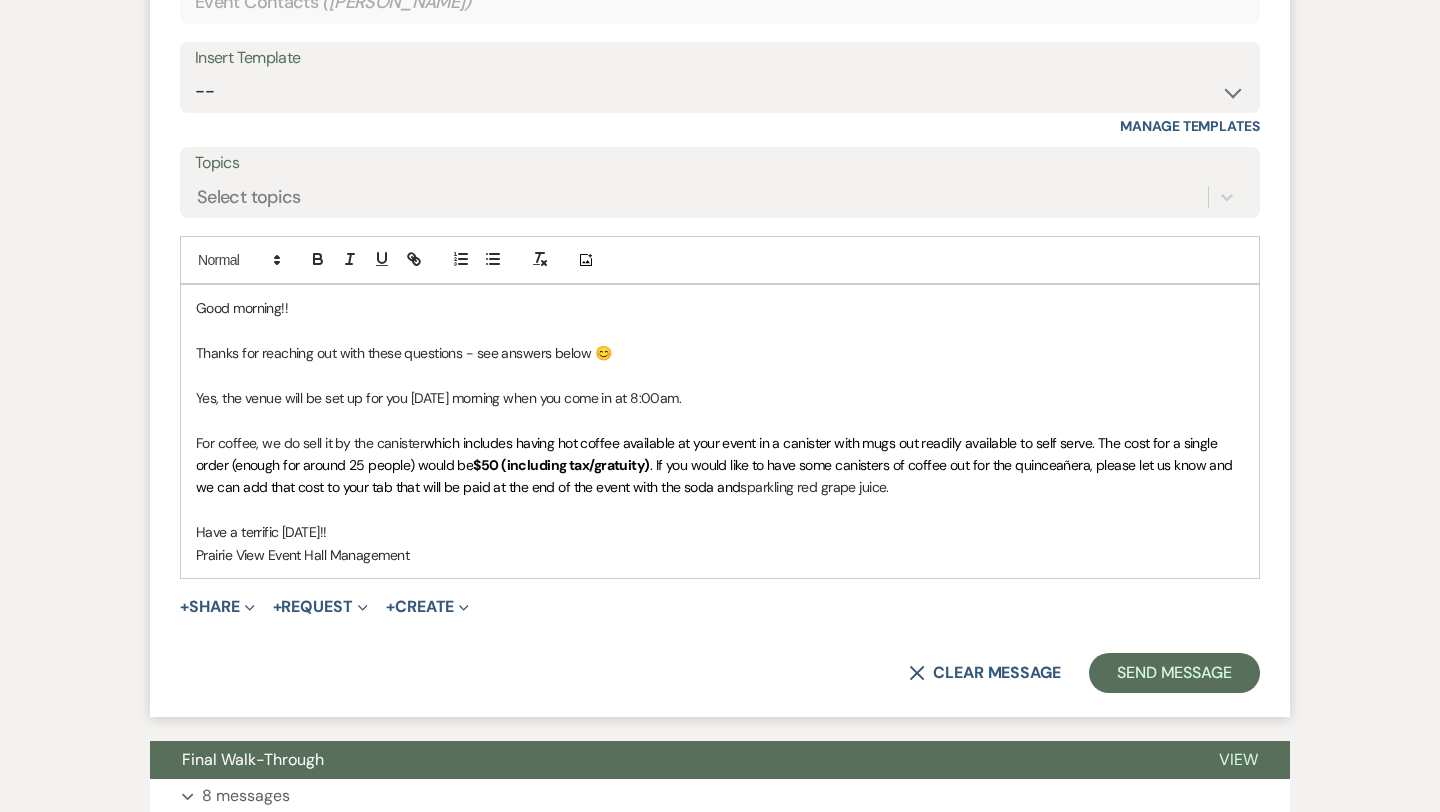 click on "Have a terrific [DATE]!!" at bounding box center (720, 532) 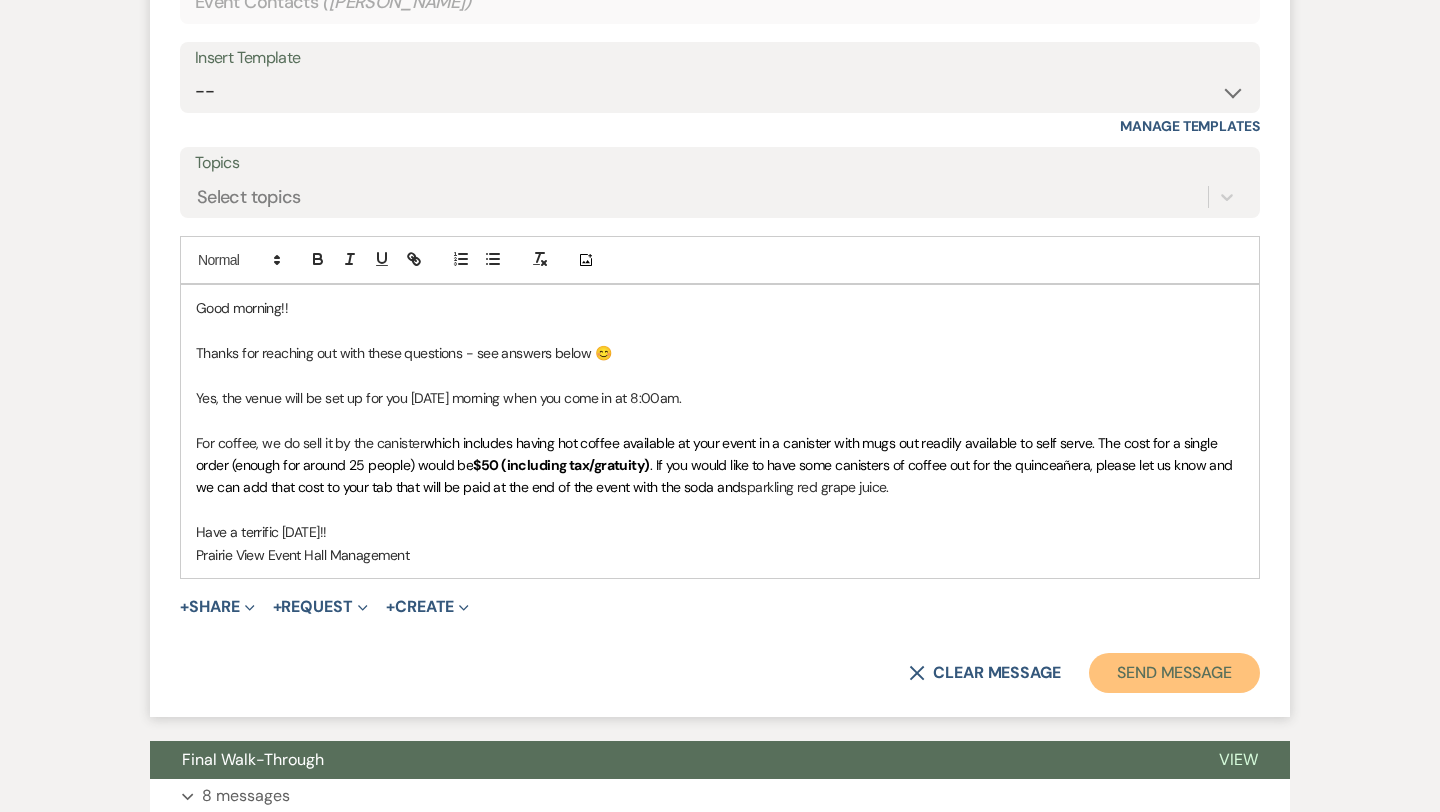 click on "Send Message" at bounding box center (1174, 673) 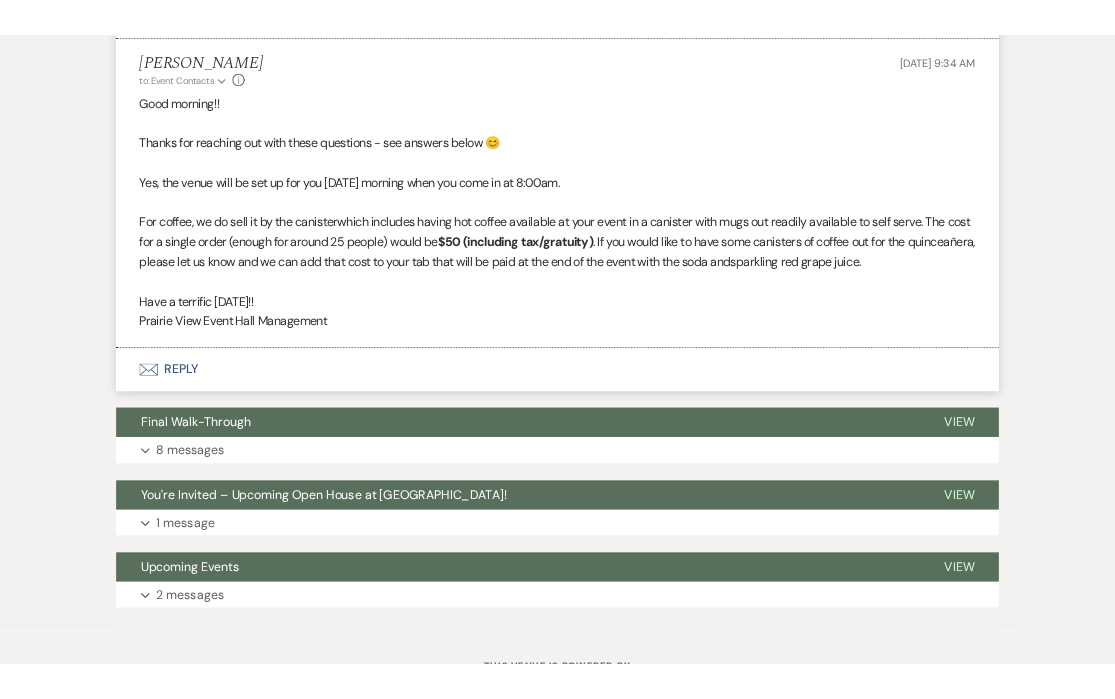 scroll, scrollTop: 5599, scrollLeft: 0, axis: vertical 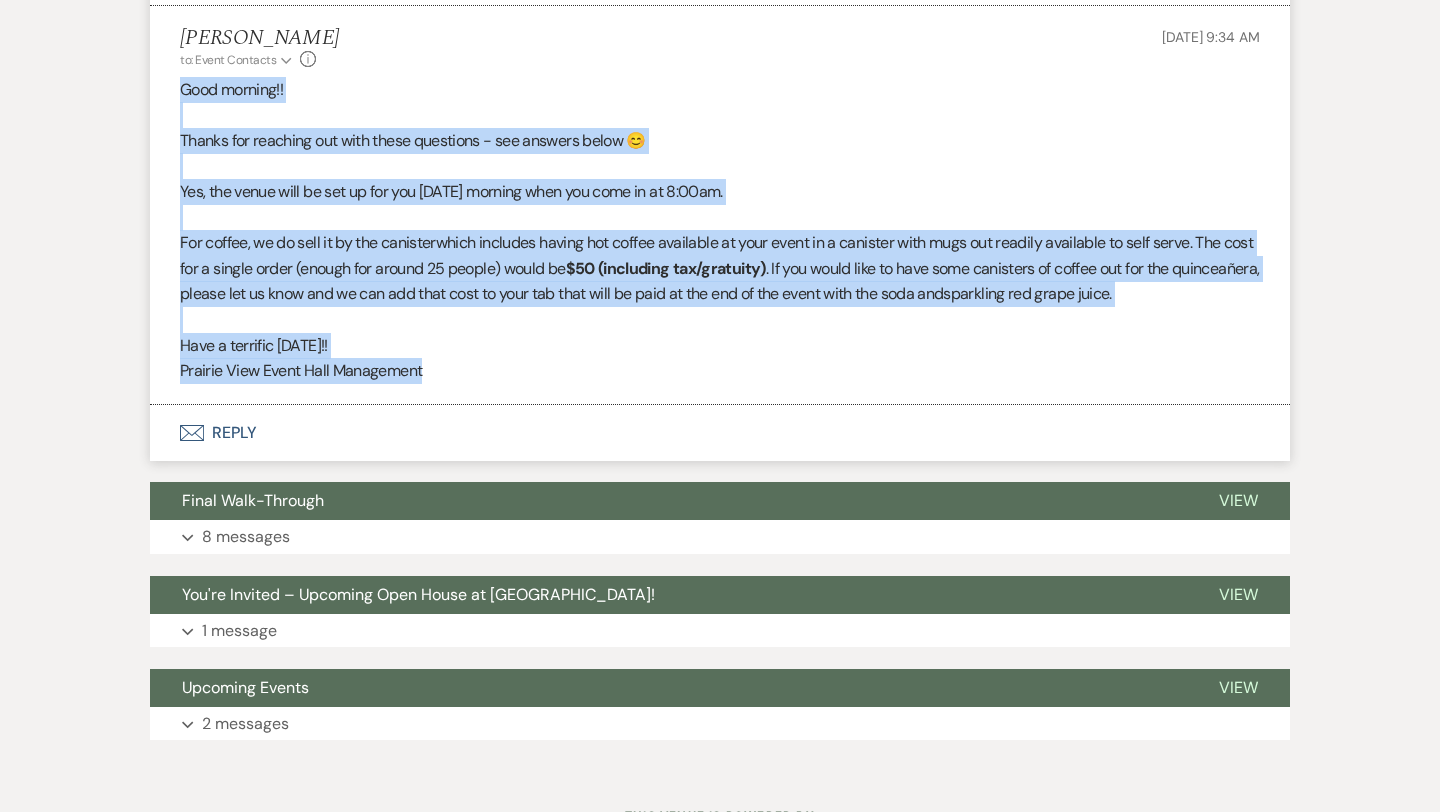 drag, startPoint x: 423, startPoint y: 449, endPoint x: 169, endPoint y: 178, distance: 371.42563 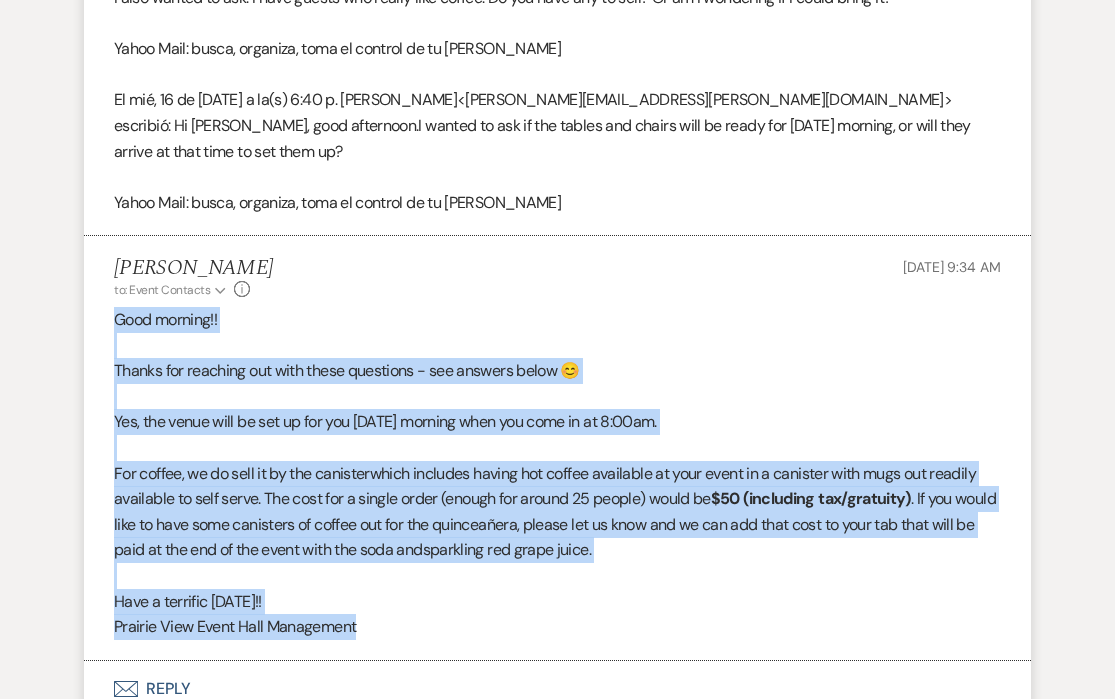 click on "[PERSON_NAME] to: Event Contacts Expand Info [DATE] 9:34 AM Good morning!! Thanks for reaching out with these questions - see answers below 😊 Yes, the venue will be set up for you [DATE] morning when you come in at 8:00am. For coffee, we do sell it by the canister  which includes having hot coffee available at your event in a canister with mugs out readily available to self serve. The cost for a single order (enough for around 25 people) would be  $50 (including tax/gratuity) . If you would like to have some canisters of coffee out for the quinceañera, please let us know and we can add that cost to your tab that will be paid at the end of the event with the soda and  sparkling red grape juice. Have a terrific [DATE]!! [GEOGRAPHIC_DATA] Event Hall Management" at bounding box center (557, 448) 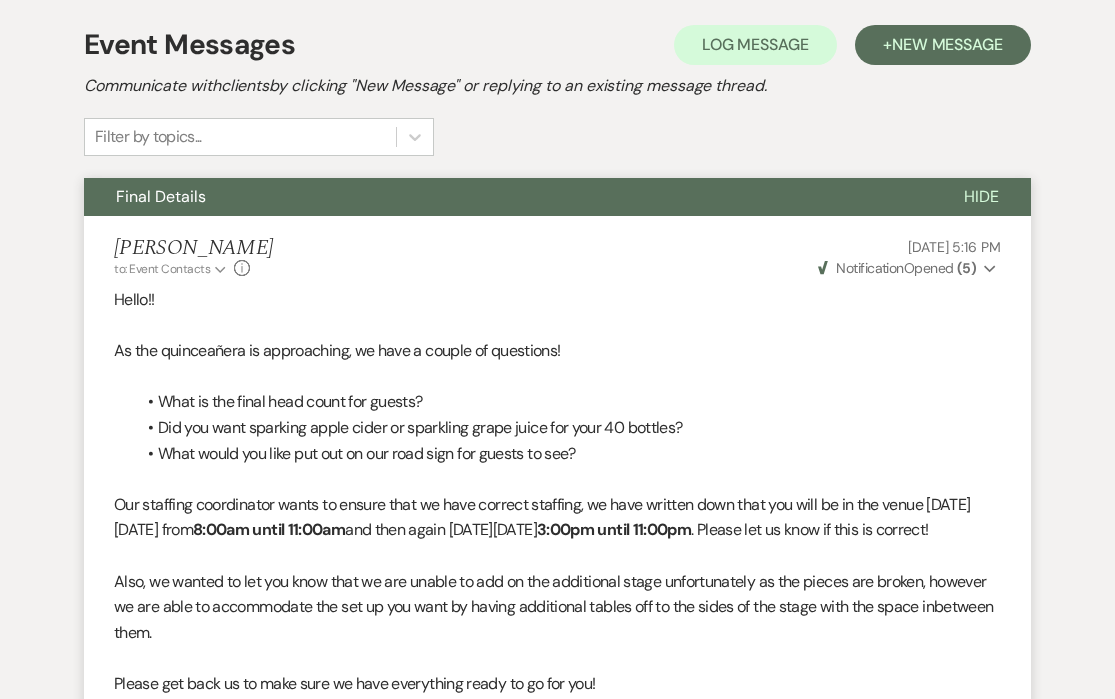 scroll, scrollTop: 0, scrollLeft: 0, axis: both 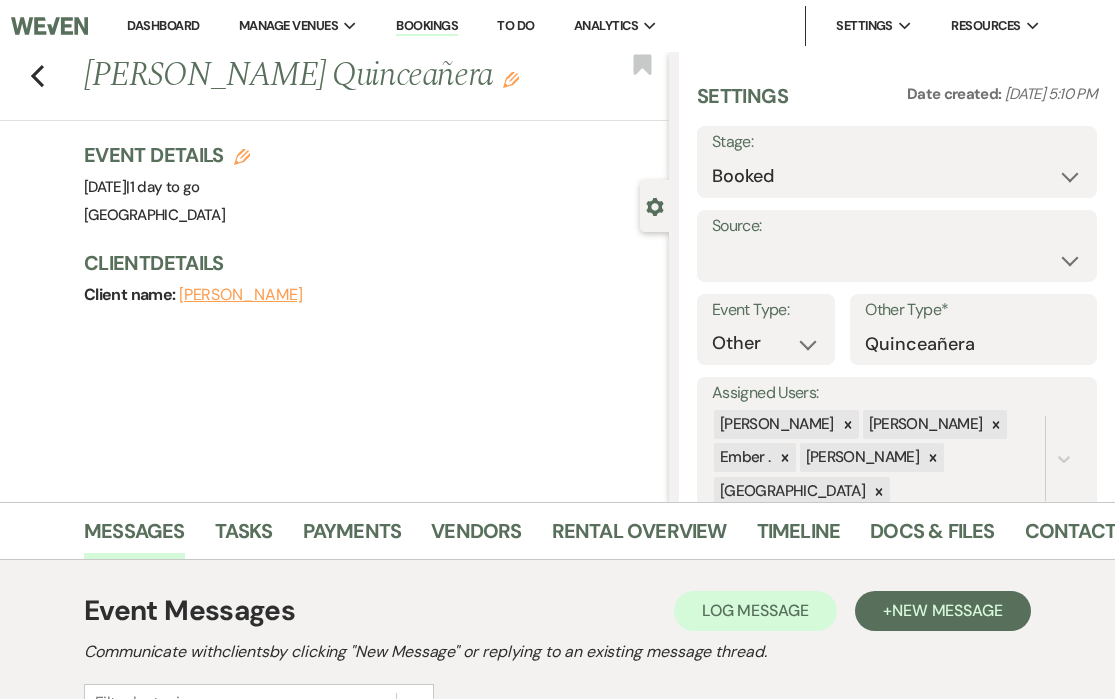 click on "Dashboard" at bounding box center [163, 25] 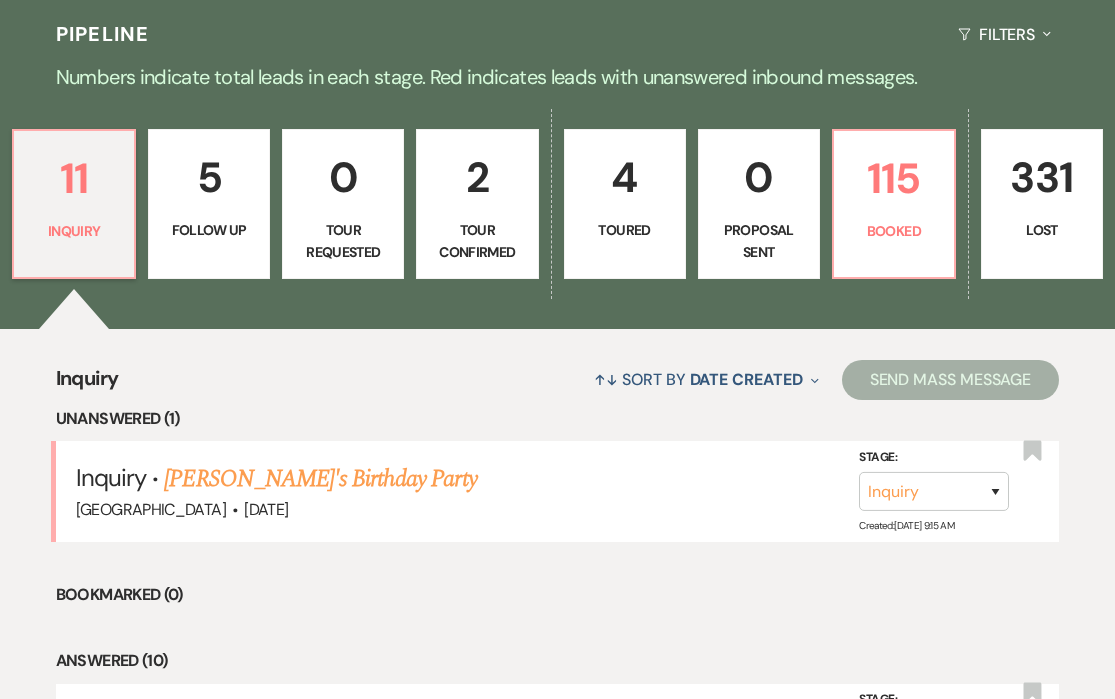 scroll, scrollTop: 645, scrollLeft: 0, axis: vertical 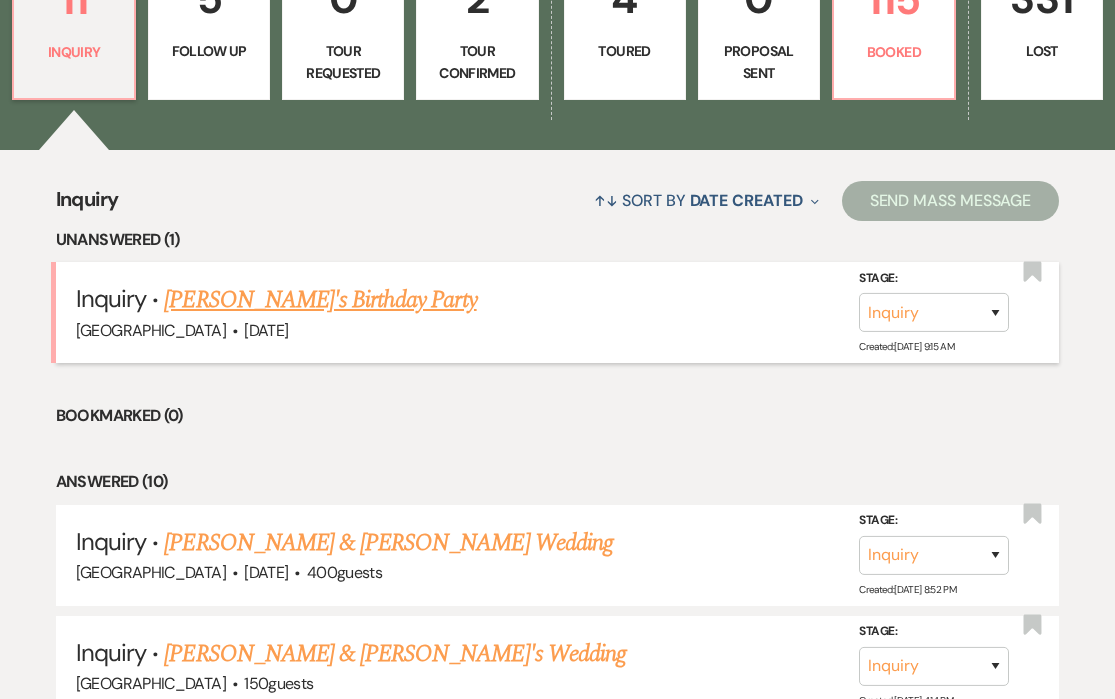 click on "[PERSON_NAME]'s Birthday Party" at bounding box center [320, 300] 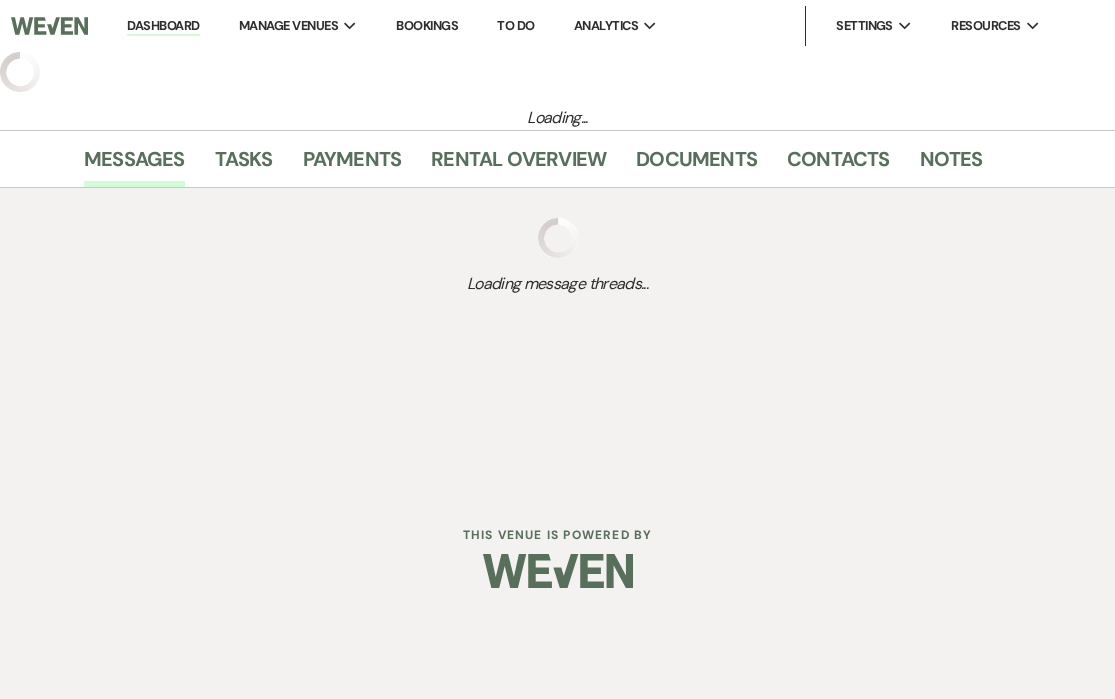 select on "5" 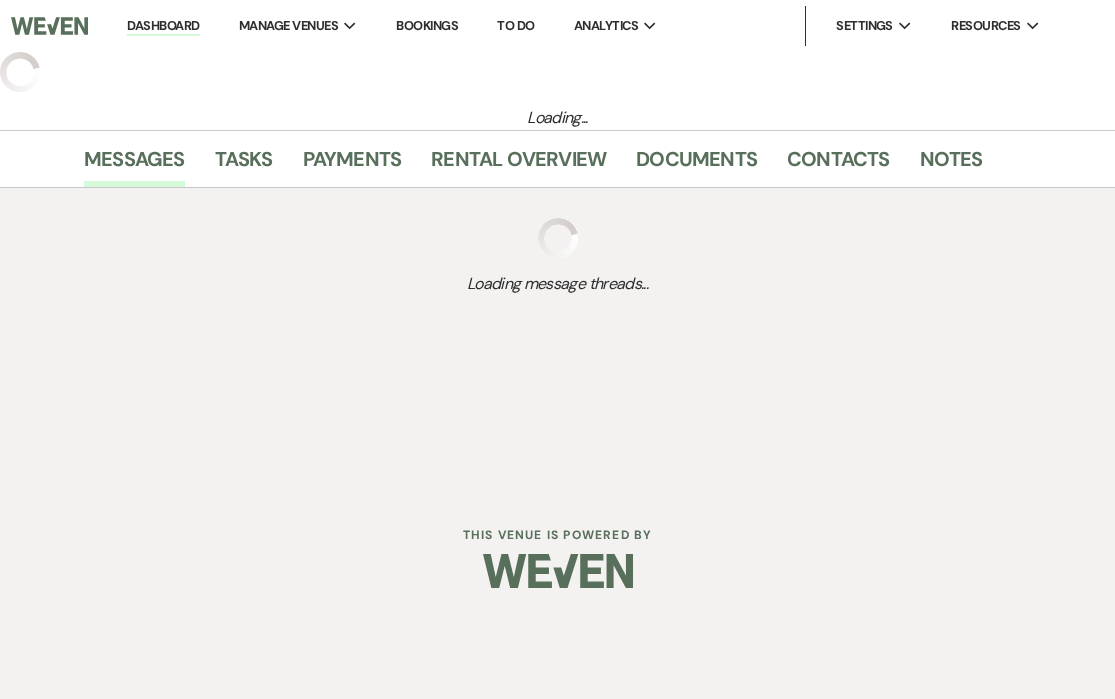 select on "4" 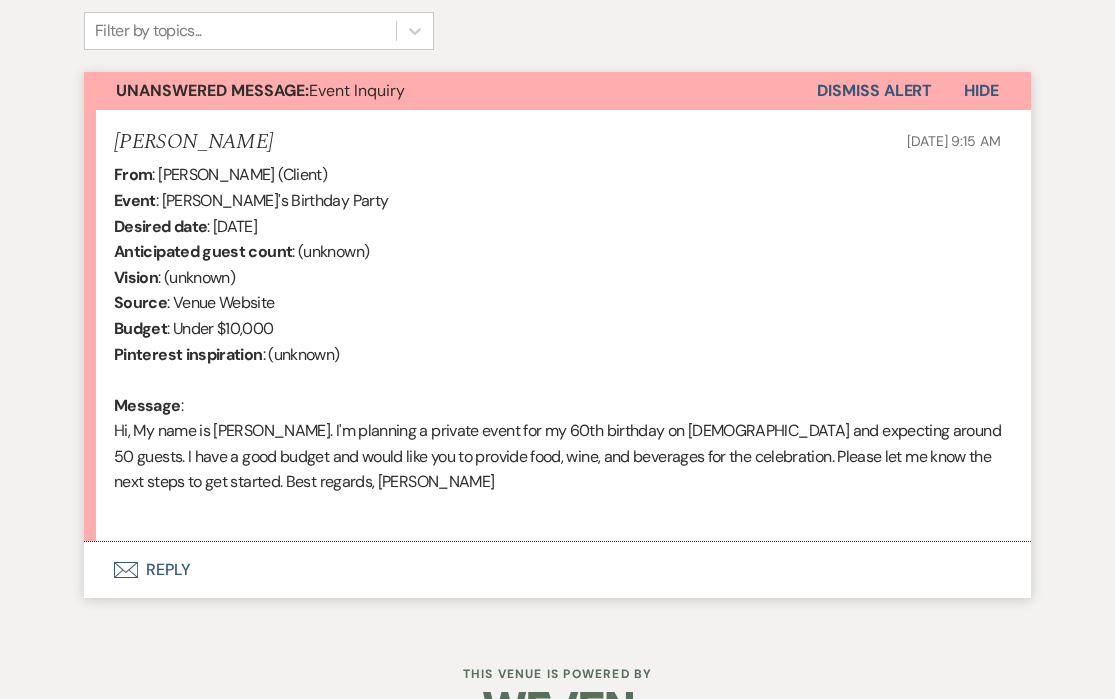 scroll, scrollTop: 673, scrollLeft: 0, axis: vertical 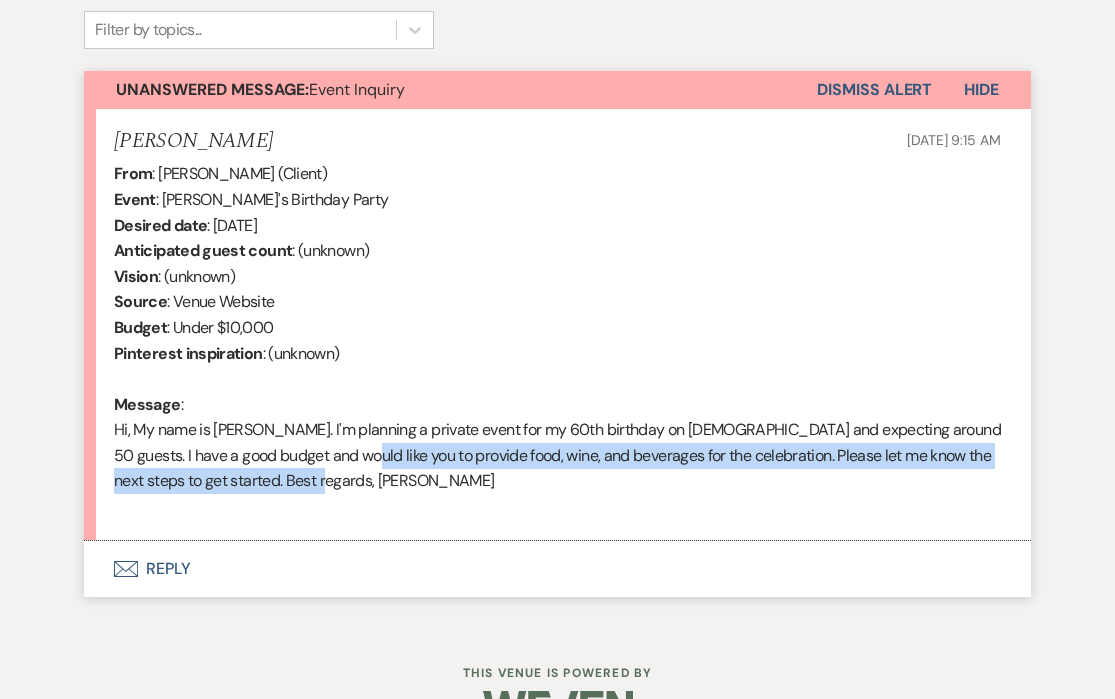 drag, startPoint x: 337, startPoint y: 459, endPoint x: 521, endPoint y: 490, distance: 186.59314 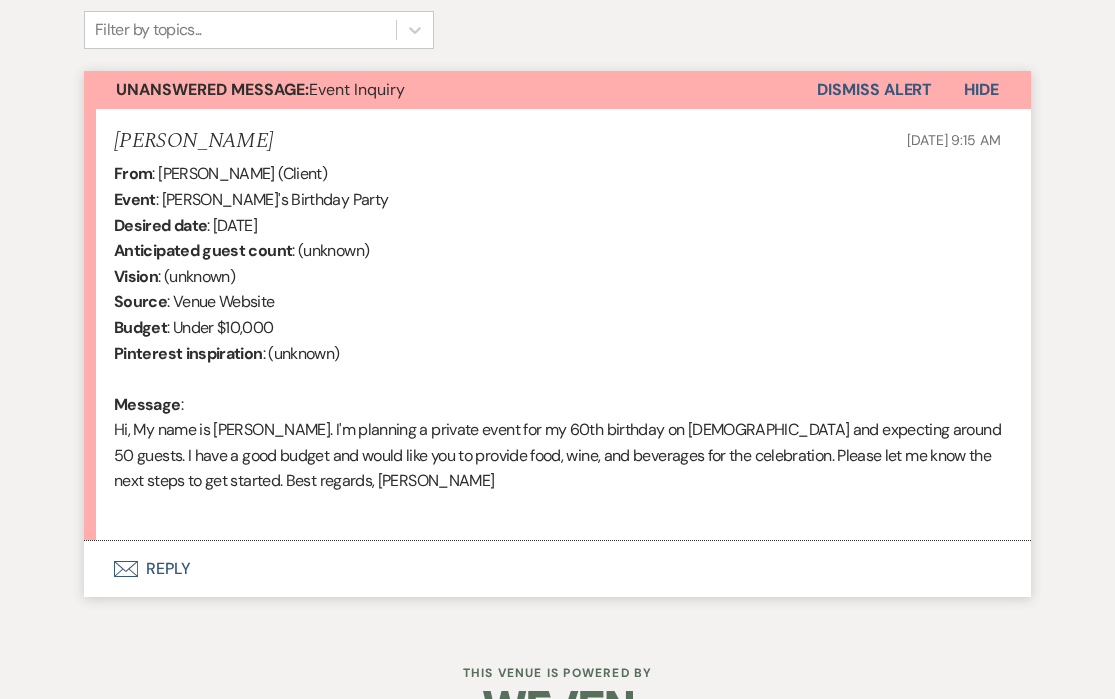 click on "Envelope Reply" at bounding box center (557, 569) 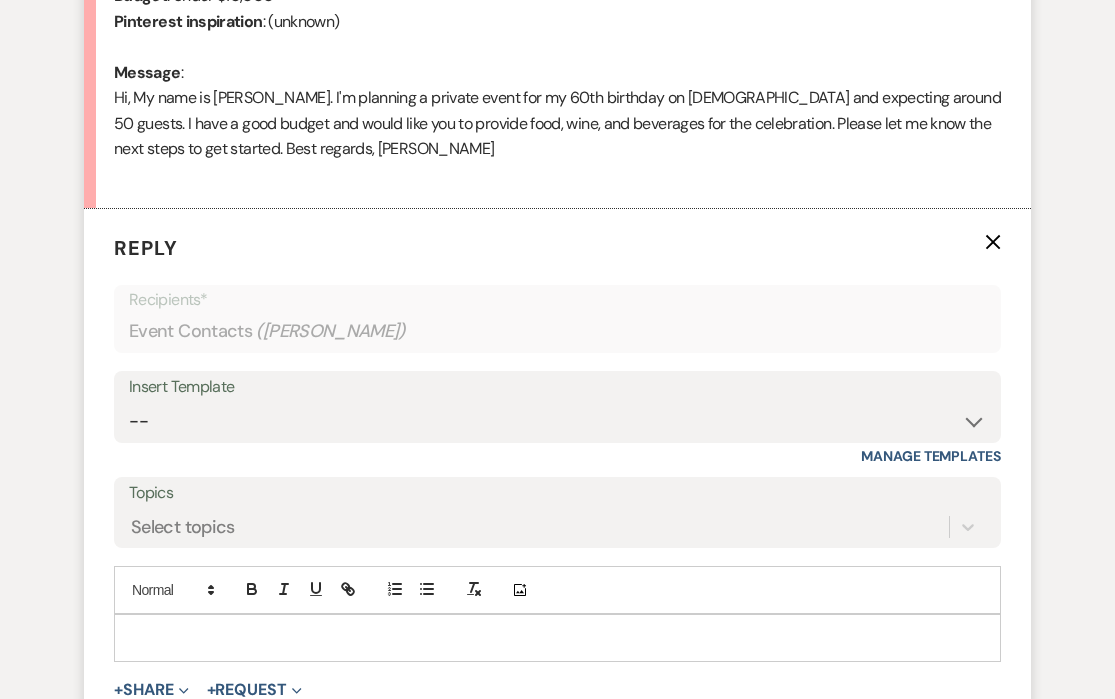 scroll, scrollTop: 1160, scrollLeft: 0, axis: vertical 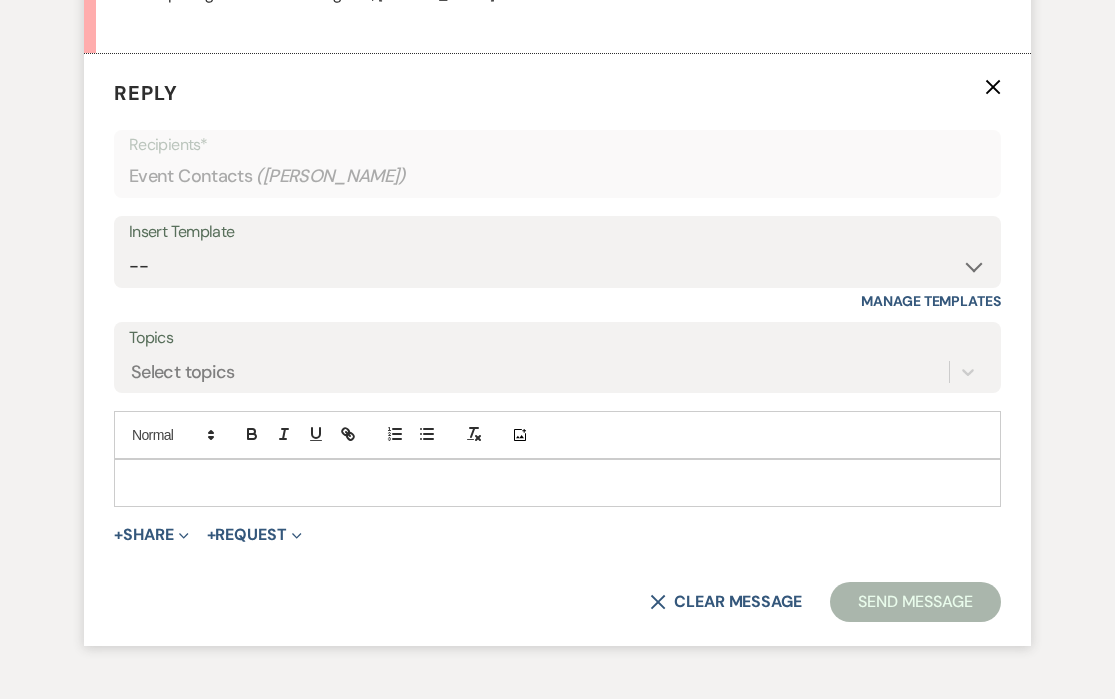 click at bounding box center (557, 483) 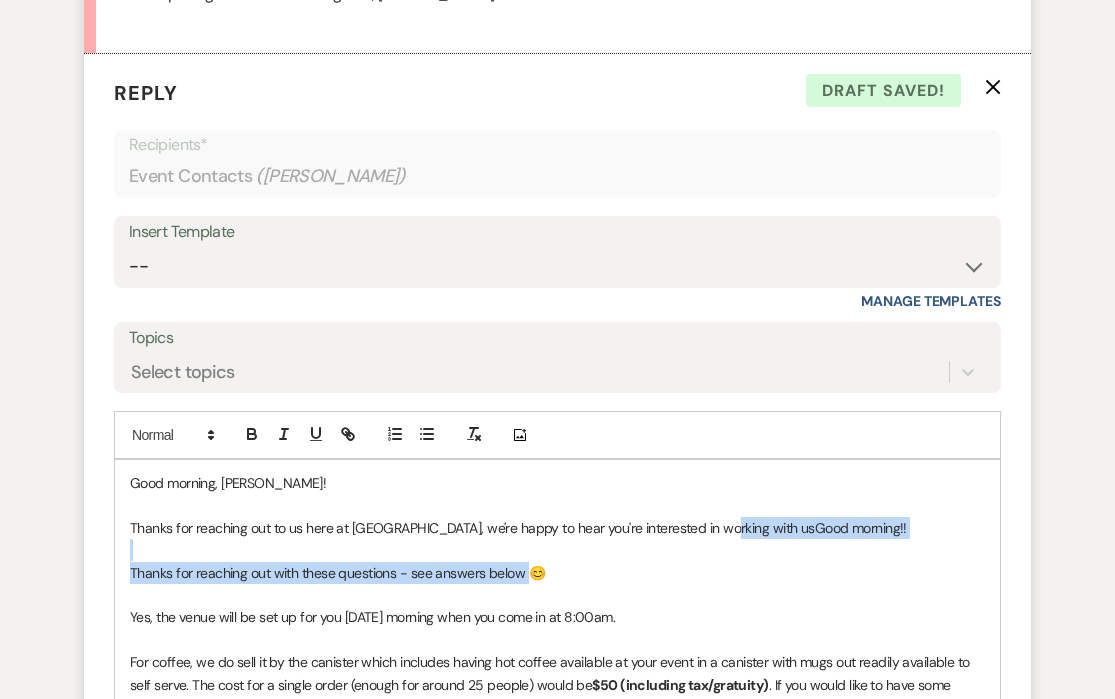 drag, startPoint x: 524, startPoint y: 569, endPoint x: 704, endPoint y: 518, distance: 187.08554 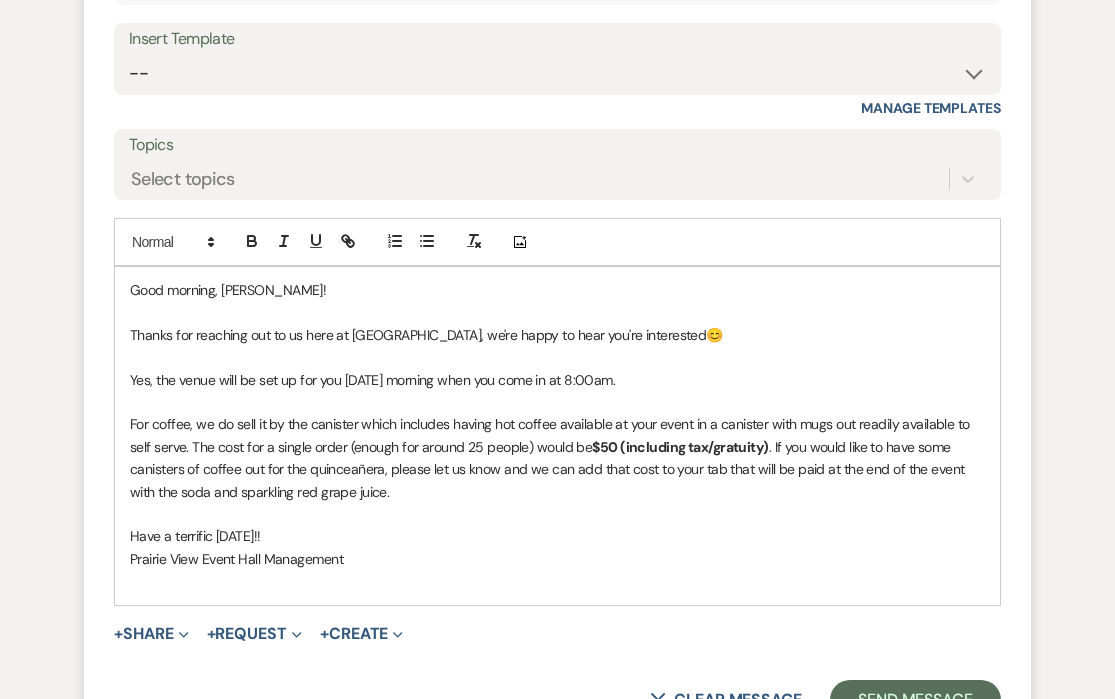 scroll, scrollTop: 1383, scrollLeft: 0, axis: vertical 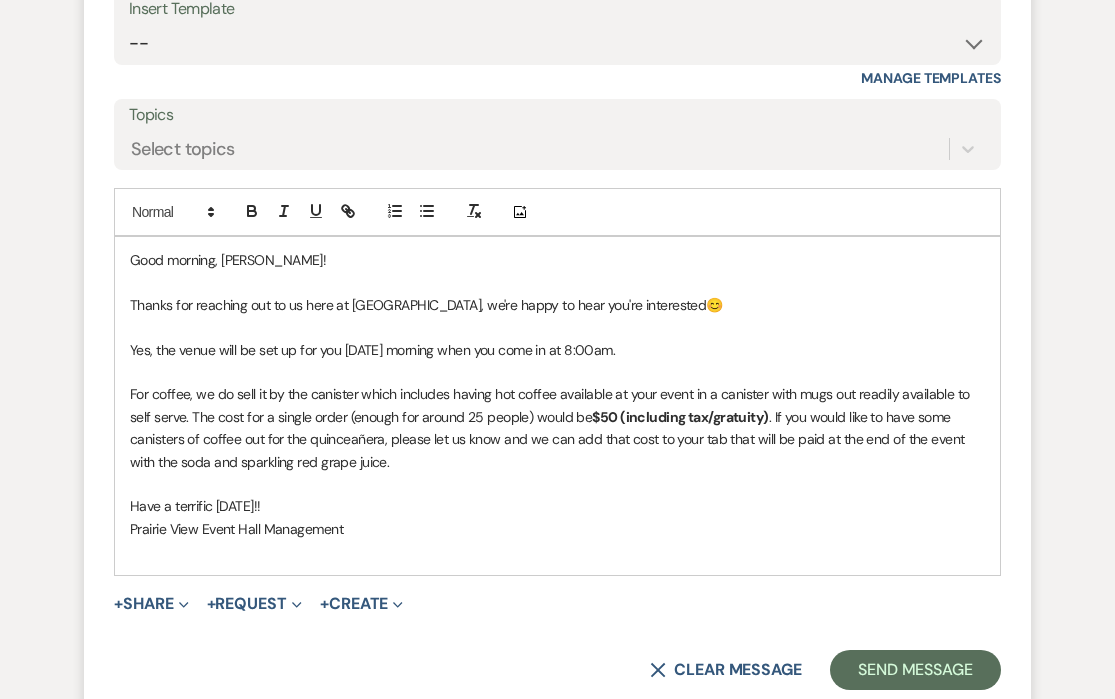 click on "Prairie View Event Hall Management" at bounding box center (557, 529) 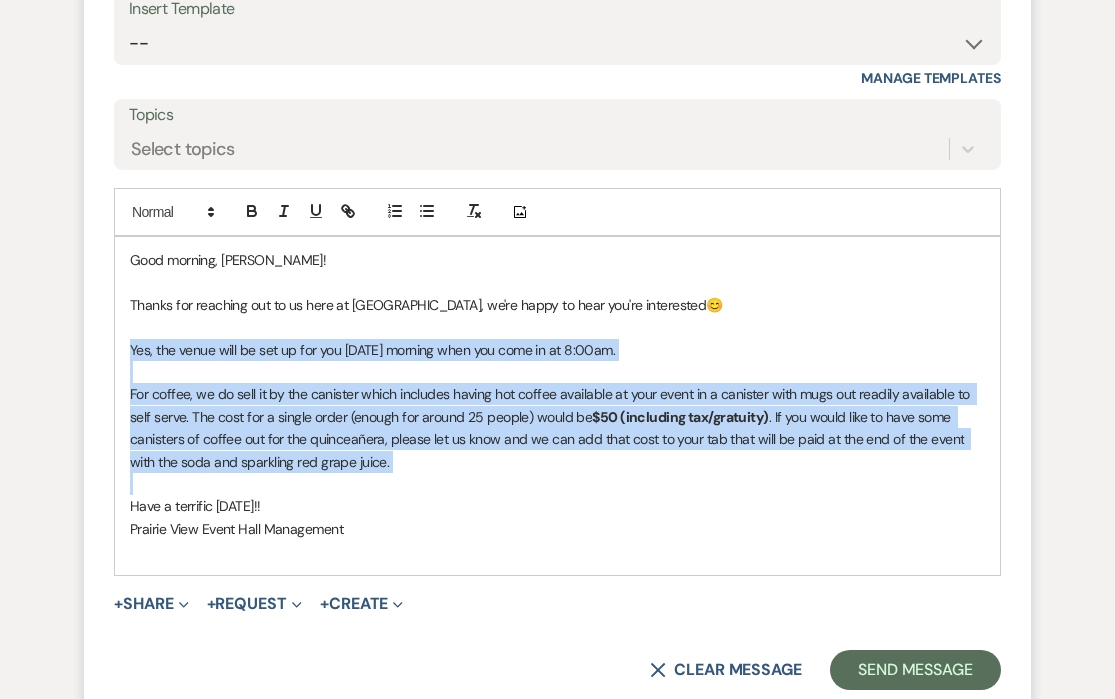 drag, startPoint x: 422, startPoint y: 472, endPoint x: 119, endPoint y: 347, distance: 327.77127 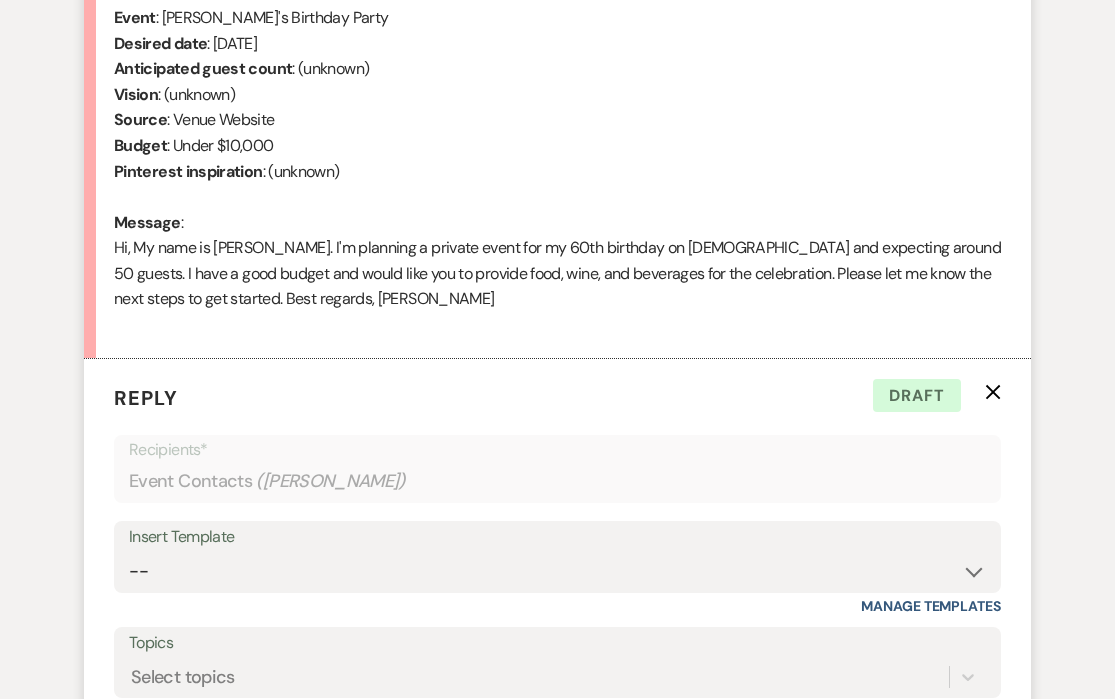scroll, scrollTop: 840, scrollLeft: 0, axis: vertical 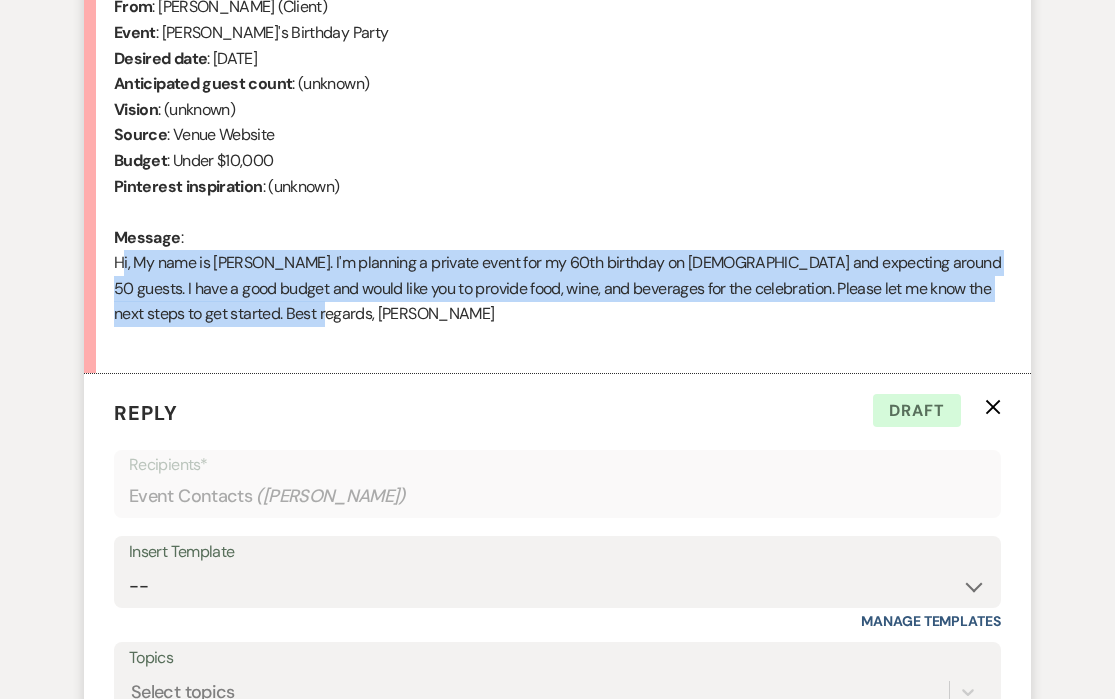 drag, startPoint x: 321, startPoint y: 312, endPoint x: 110, endPoint y: 264, distance: 216.39085 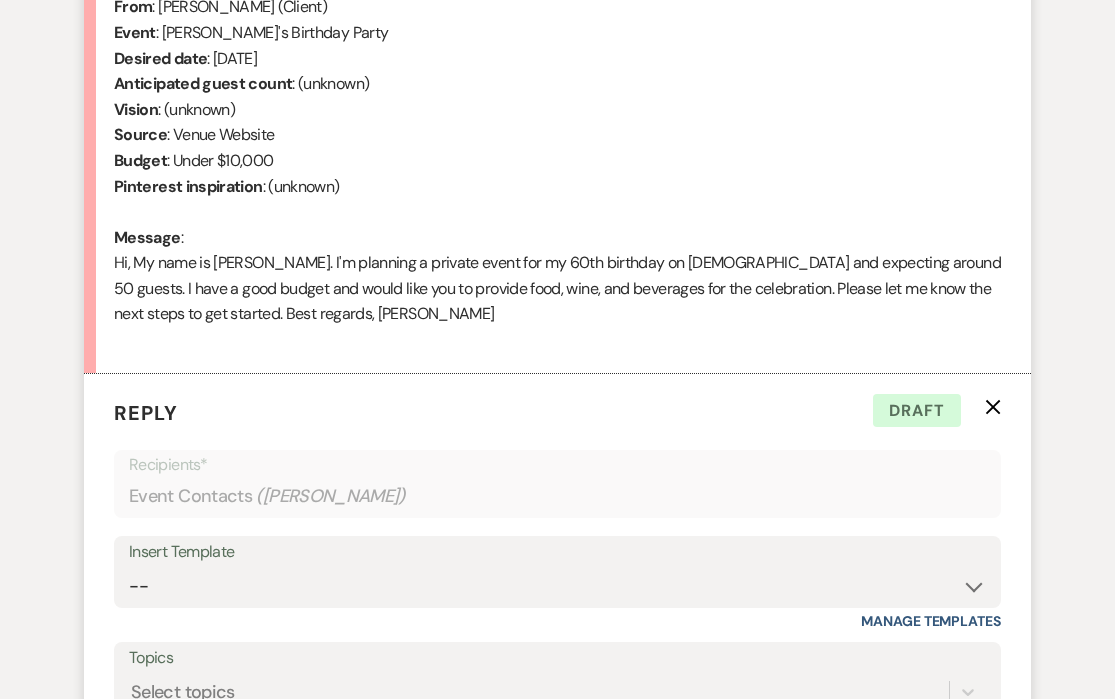 click on "From : [PERSON_NAME] (Client)
Event : [PERSON_NAME]'s Birthday Party
Desired date : [DATE]
Anticipated guest count : (unknown)
Vision : (unknown)
Source : Venue Website
Budget : Under $10,000
Pinterest inspiration : (unknown)
Message :   Hi,
My name is [PERSON_NAME]. I'm planning a private event for my 60th birthday on [DEMOGRAPHIC_DATA] and expecting around 50 guests. I have a good budget and would like you to provide food, wine, and beverages for the celebration.
Please let me know the next steps to get started.
Best regards,
[PERSON_NAME]" at bounding box center [557, 173] 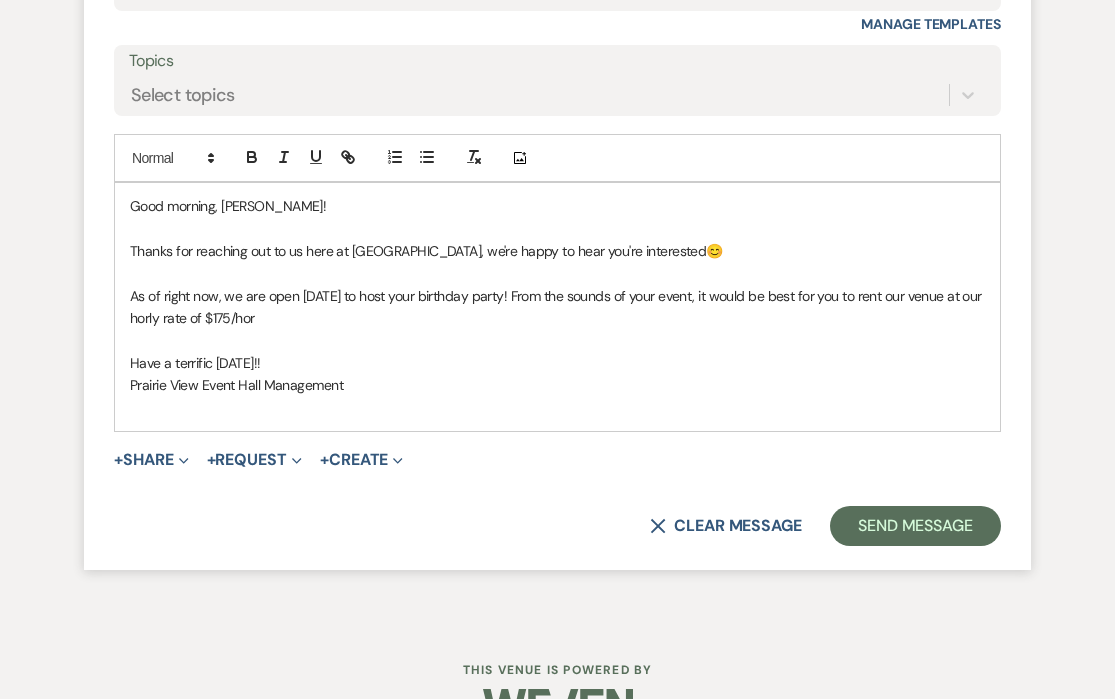 scroll, scrollTop: 1442, scrollLeft: 0, axis: vertical 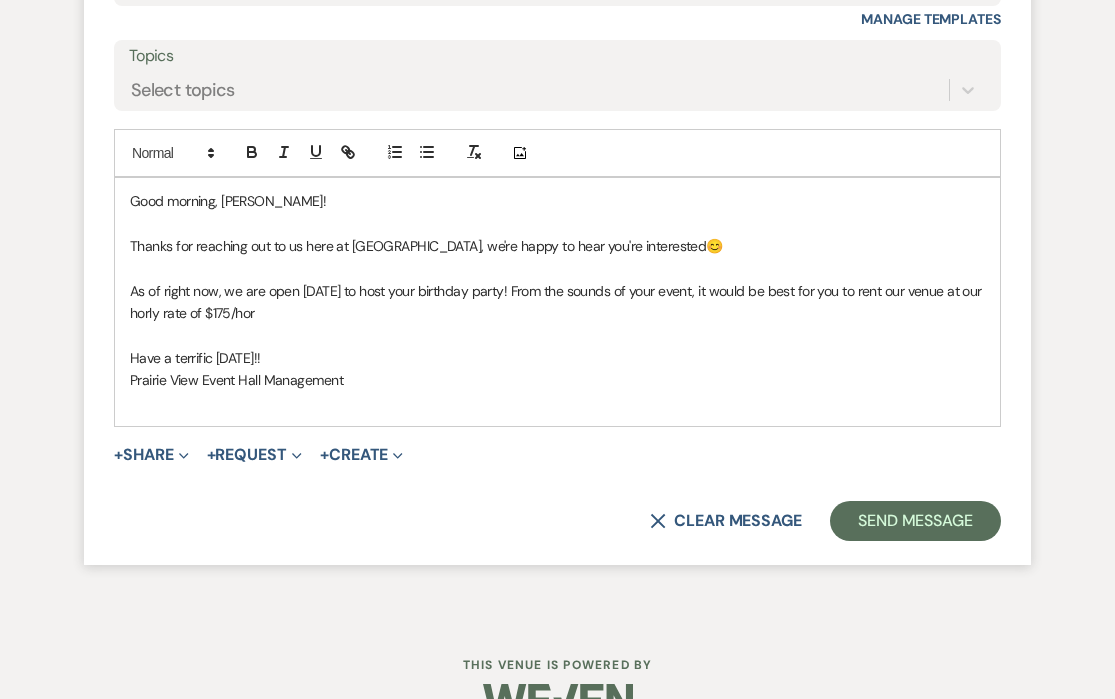 click on "As of right now, we are open [DATE] to host your birthday party! From the sounds of your event, it would be best for you to rent our venue at our horly rate of $175/hor" at bounding box center [557, 302] 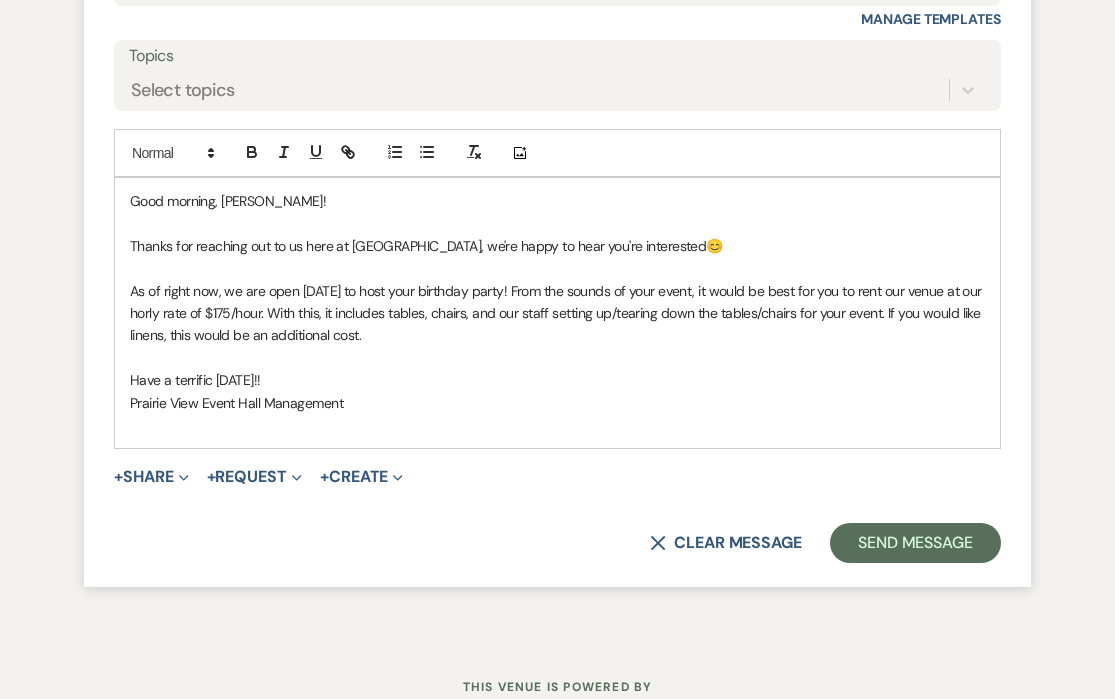 click on "As of right now, we are open [DATE] to host your birthday party! From the sounds of your event, it would be best for you to rent our venue at our horly rate of $175/hour. With this, it includes tables, chairs, and our staff setting up/tearing down the tables/chairs for your event. If you would like linens, this would be an additional cost." at bounding box center [557, 313] 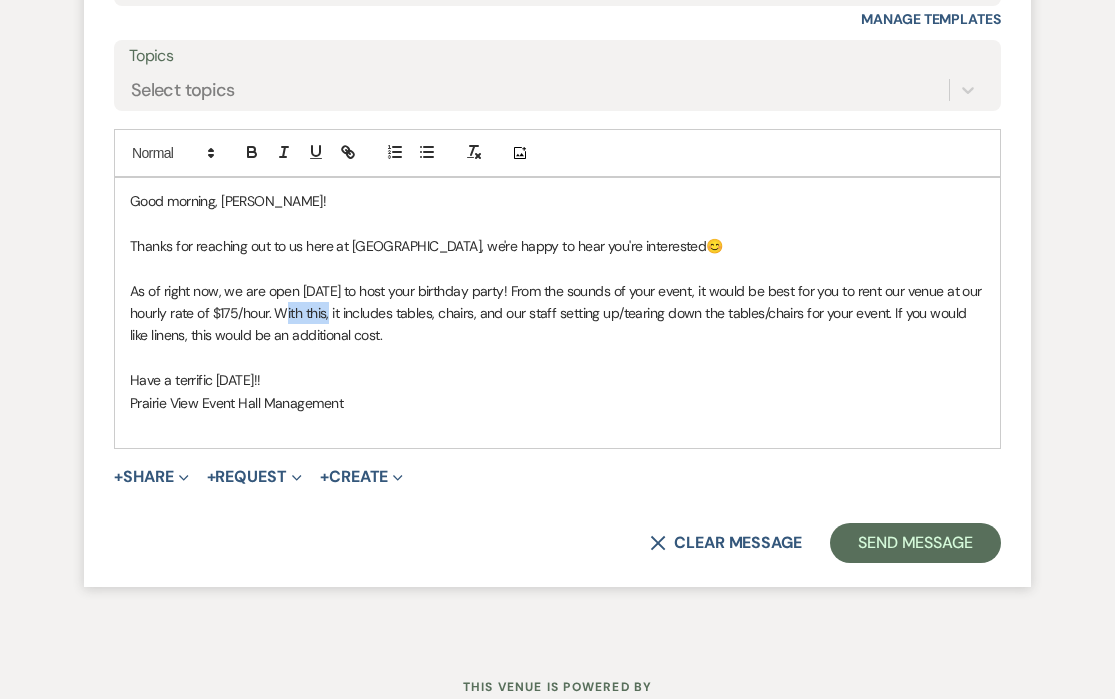 drag, startPoint x: 346, startPoint y: 314, endPoint x: 292, endPoint y: 314, distance: 54 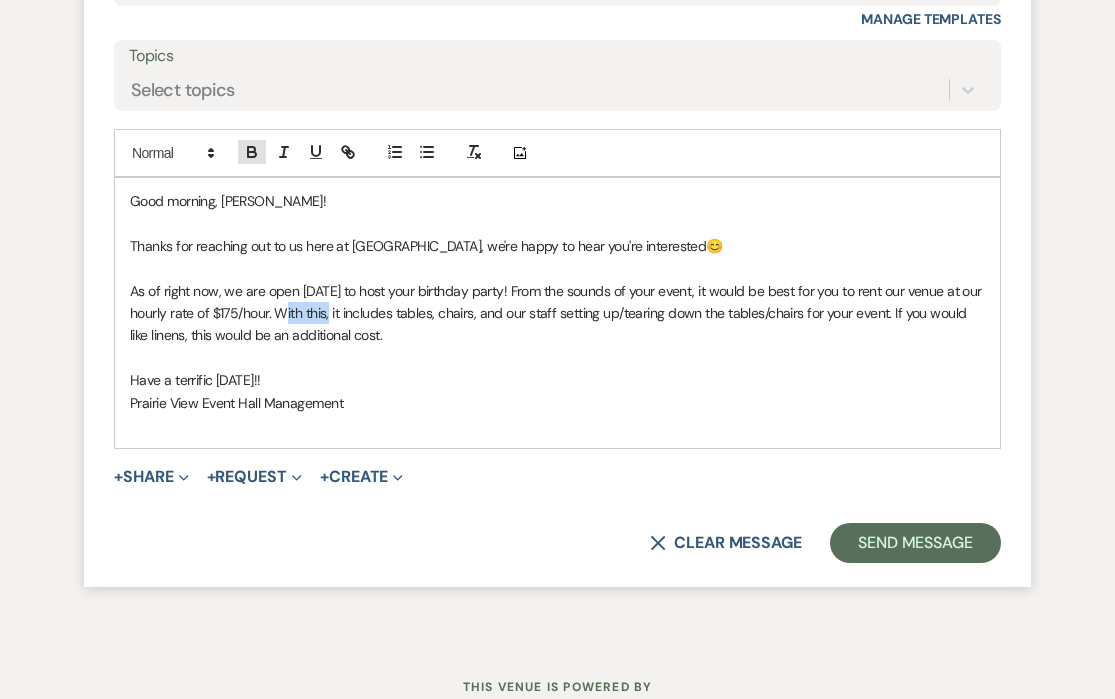click 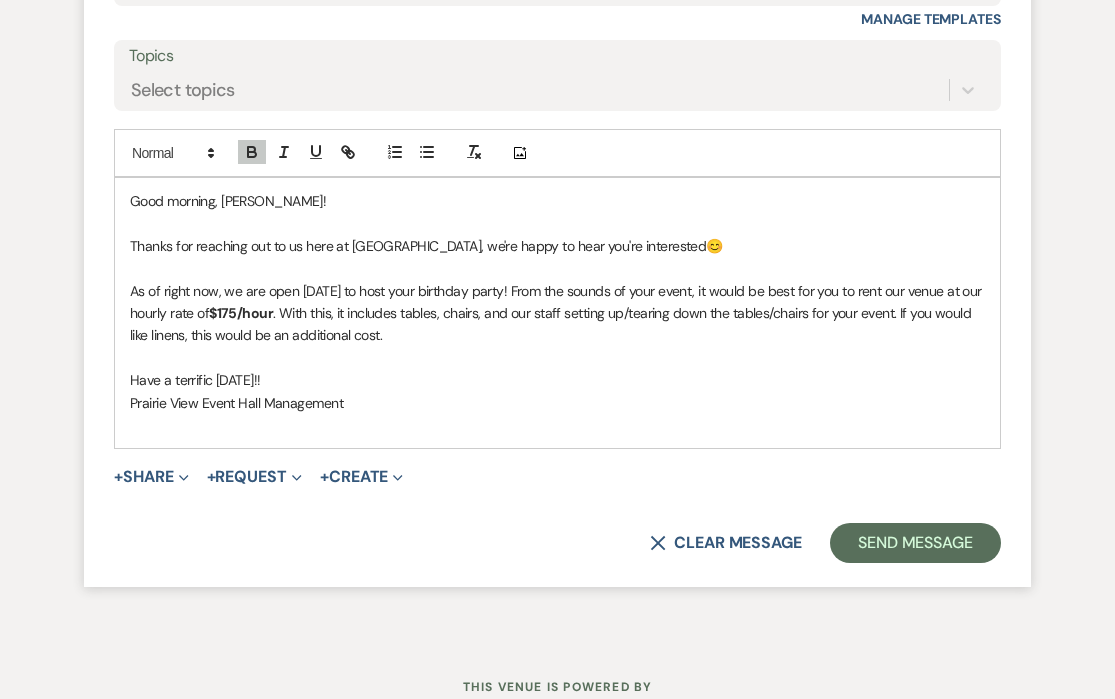 click on "As of right now, we are open [DATE] to host your birthday party! From the sounds of your event, it would be best for you to rent our venue at our hourly rate of  $175/hour . With this, it includes tables, chairs, and our staff setting up/tearing down the tables/chairs for your event. If you would like linens, this would be an additional cost." at bounding box center (557, 313) 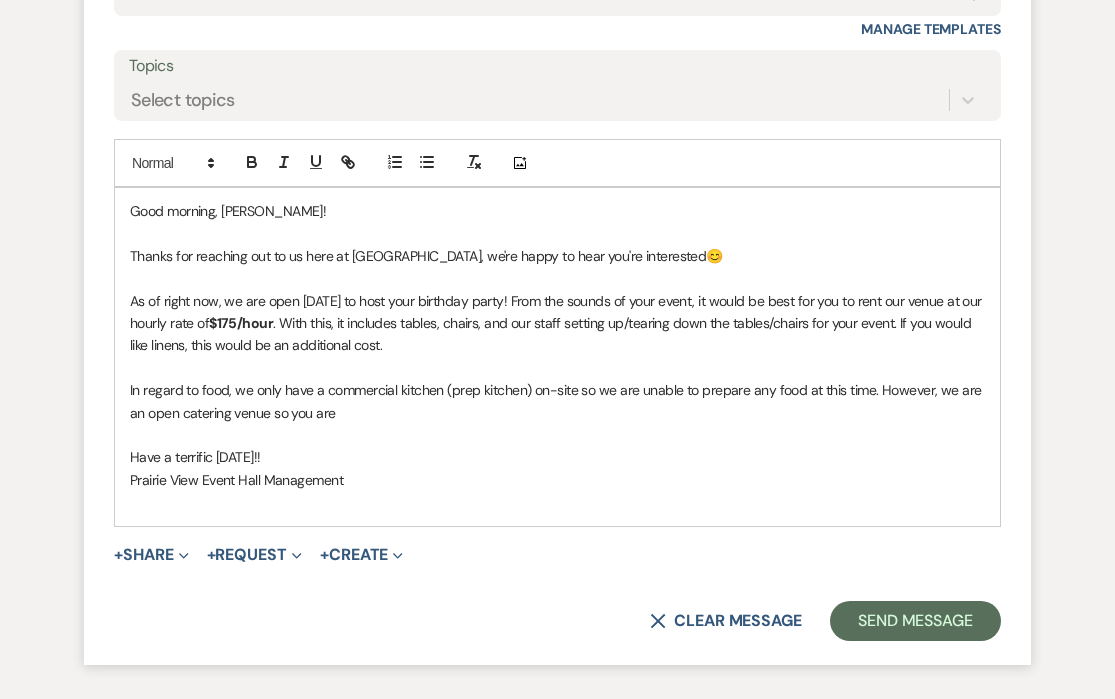 scroll, scrollTop: 1434, scrollLeft: 0, axis: vertical 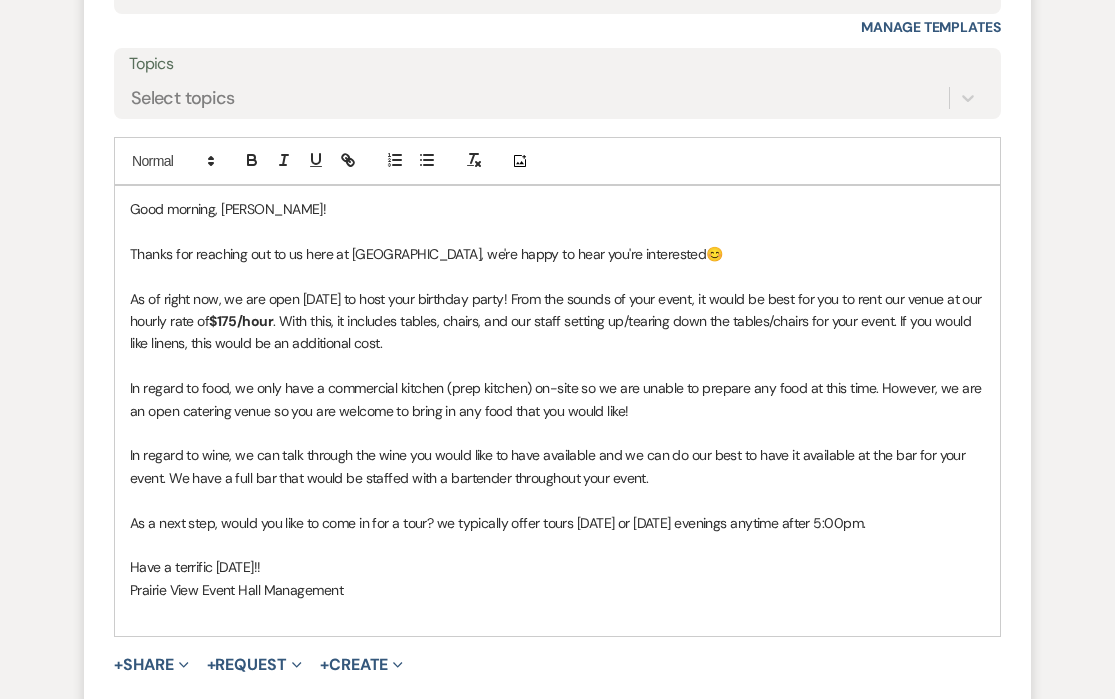 click at bounding box center (557, 612) 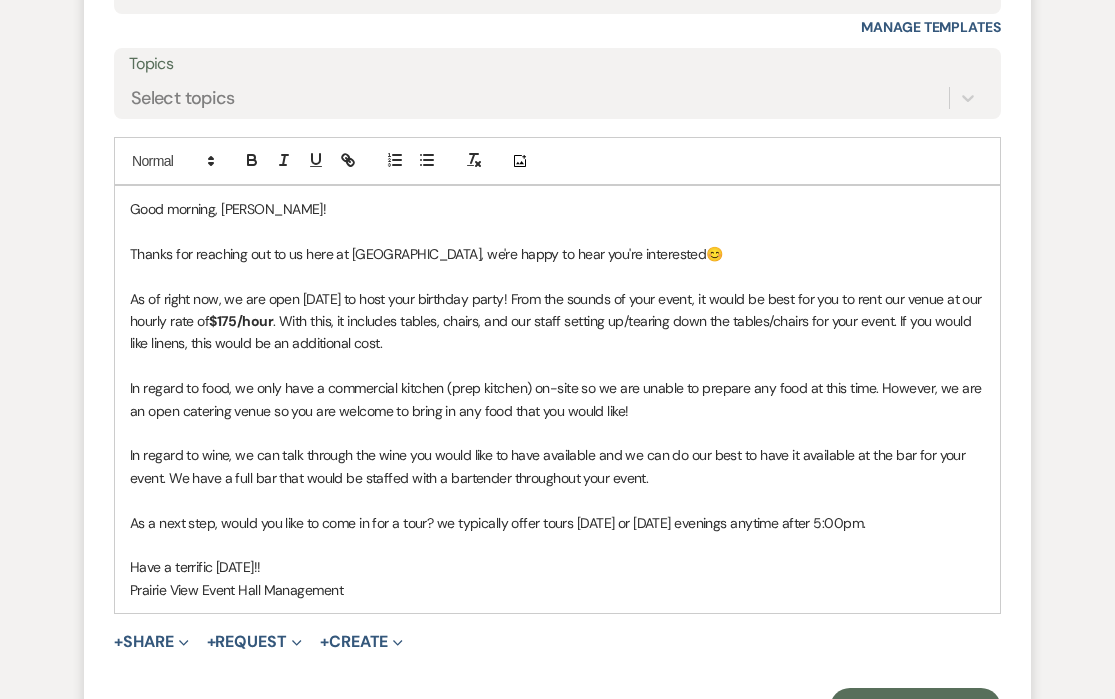 click on "As a next step, would you like to come in for a tour? we typically offer tours [DATE] or [DATE] evenings anytime after 5:00pm." at bounding box center (557, 523) 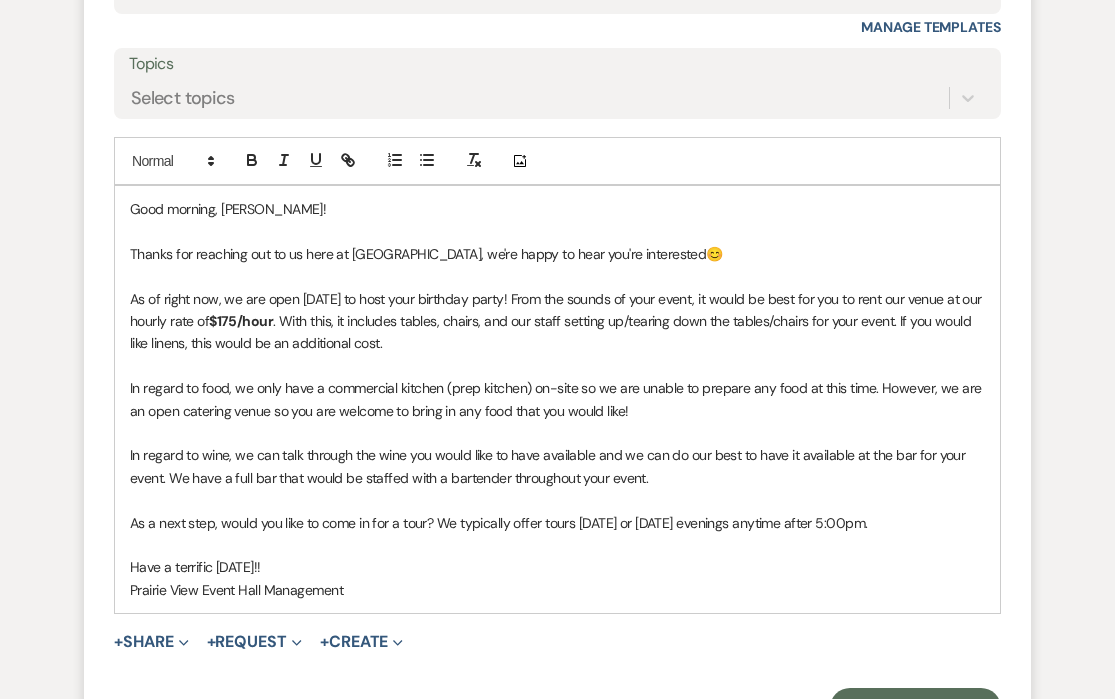 click on "Have a terrific [DATE]!!" at bounding box center [557, 567] 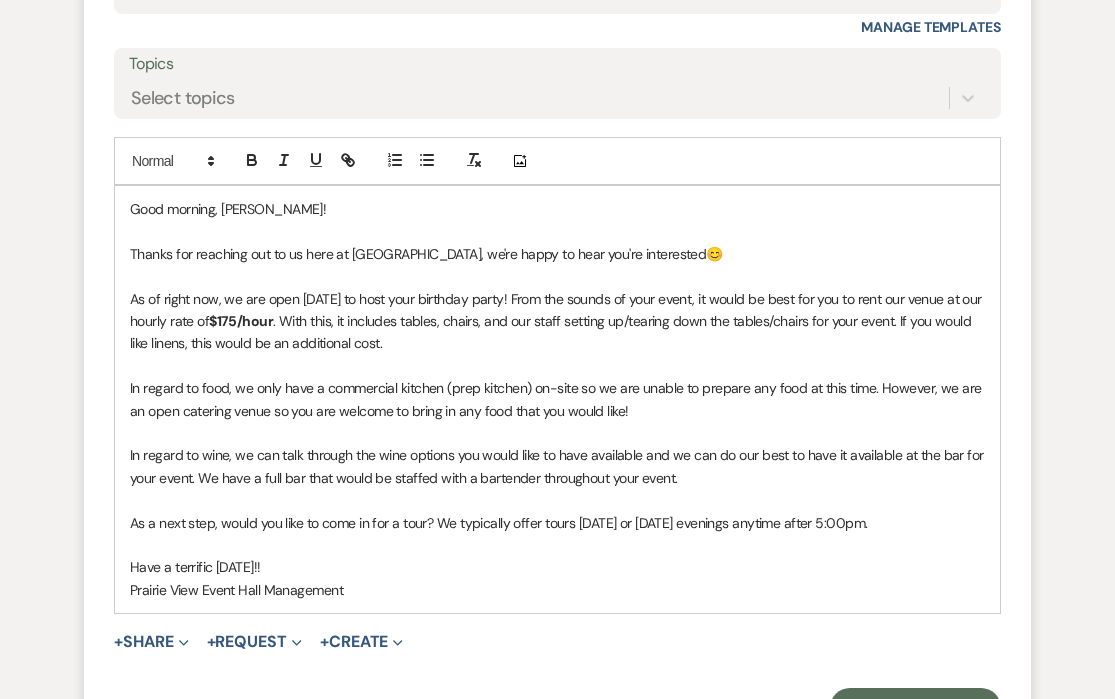 click at bounding box center [557, 545] 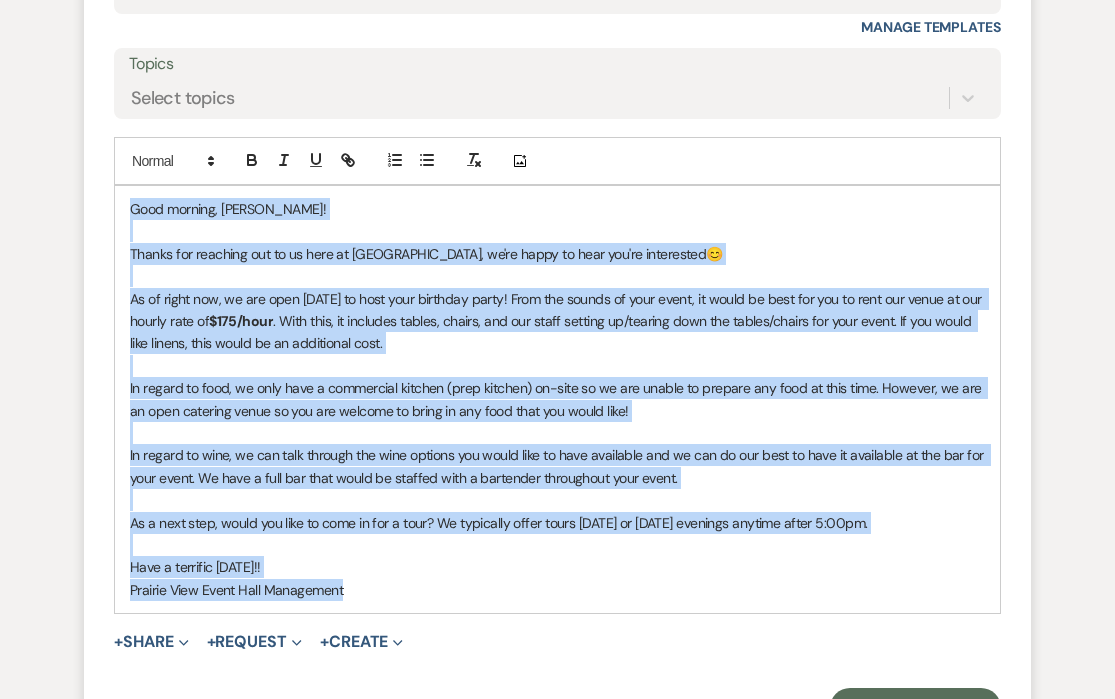 drag, startPoint x: 383, startPoint y: 589, endPoint x: 122, endPoint y: 187, distance: 479.29636 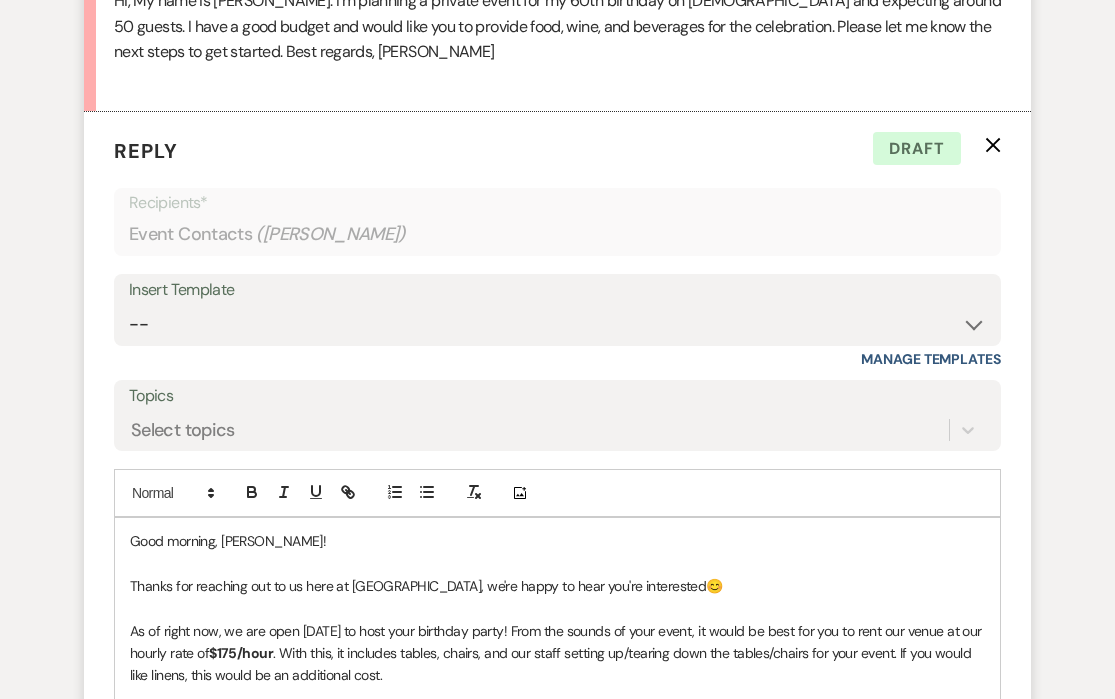 scroll, scrollTop: 1128, scrollLeft: 0, axis: vertical 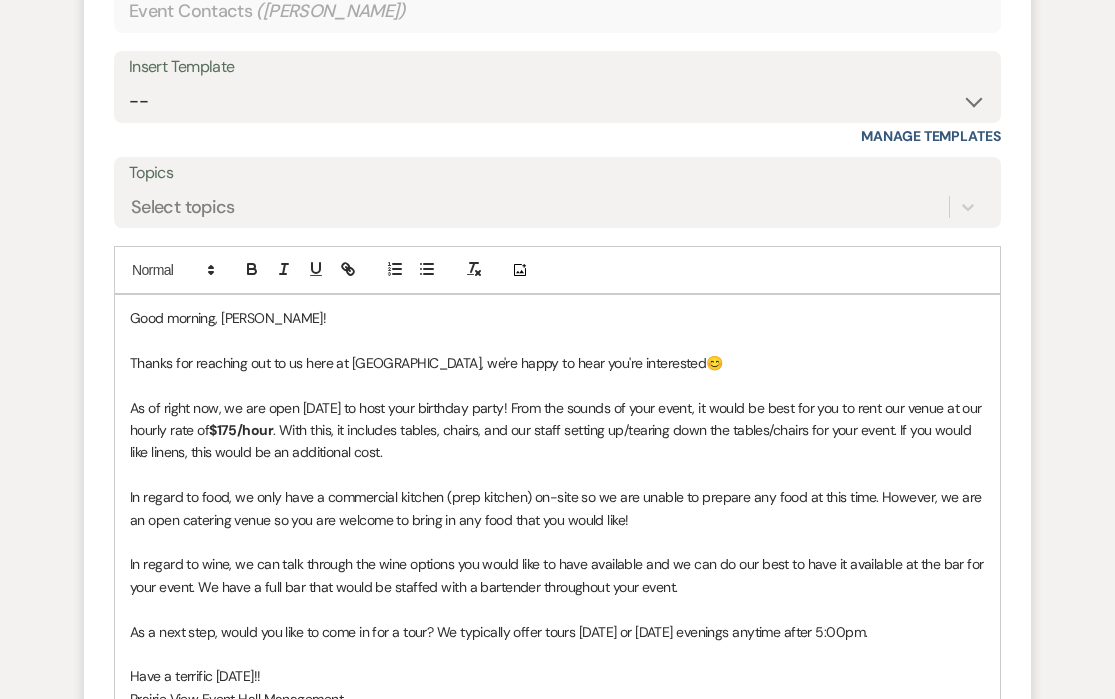 click on "In regard to food, we only have a commercial kitchen (prep kitchen) on-site so we are unable to prepare any food at this time. However, we are an open catering venue so you are welcome to bring in any food that you would like!" at bounding box center (557, 508) 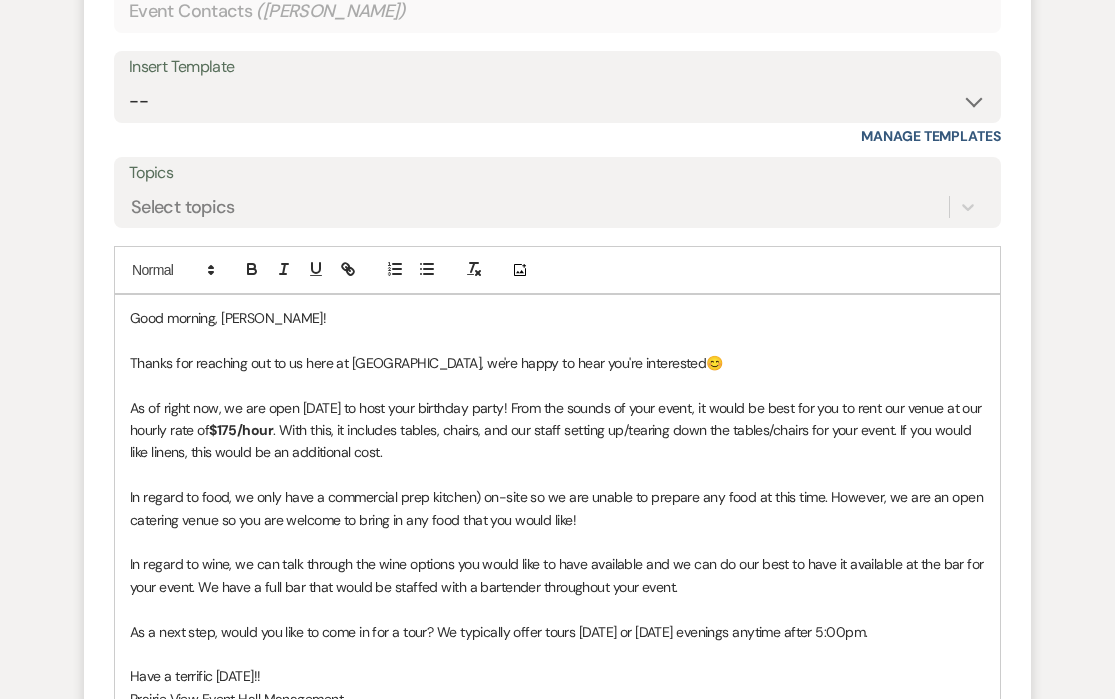 click on "In regard to food, we only have a commercial prep kitchen) on-site so we are unable to prepare any food at this time. However, we are an open catering venue so you are welcome to bring in any food that you would like!" at bounding box center [557, 508] 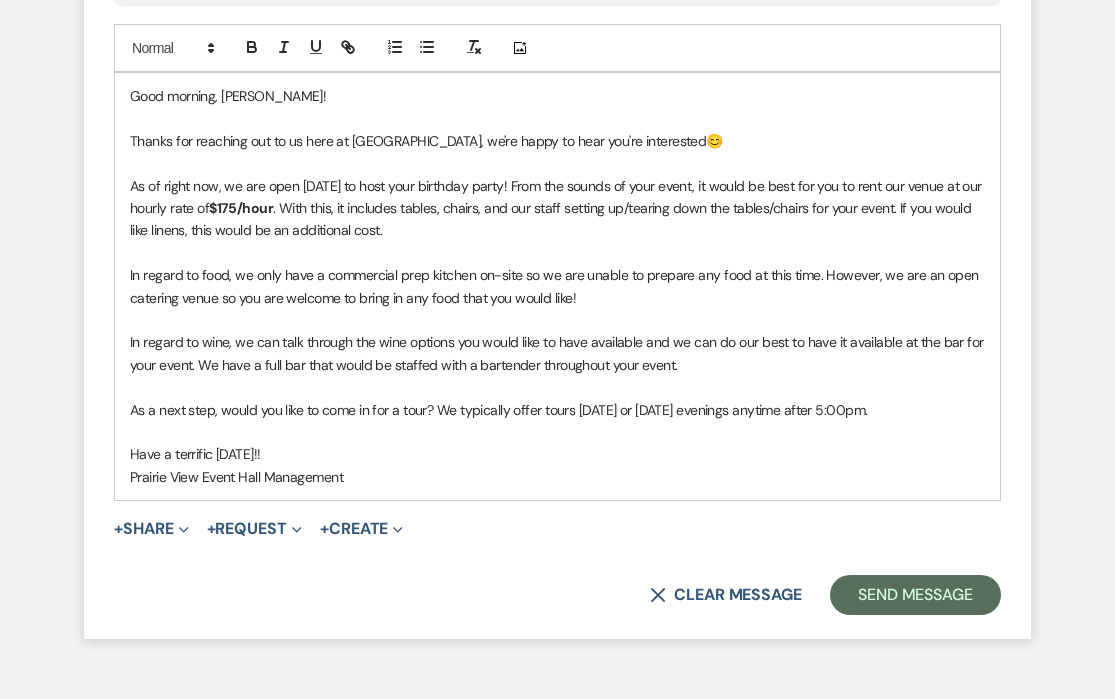 scroll, scrollTop: 1548, scrollLeft: 0, axis: vertical 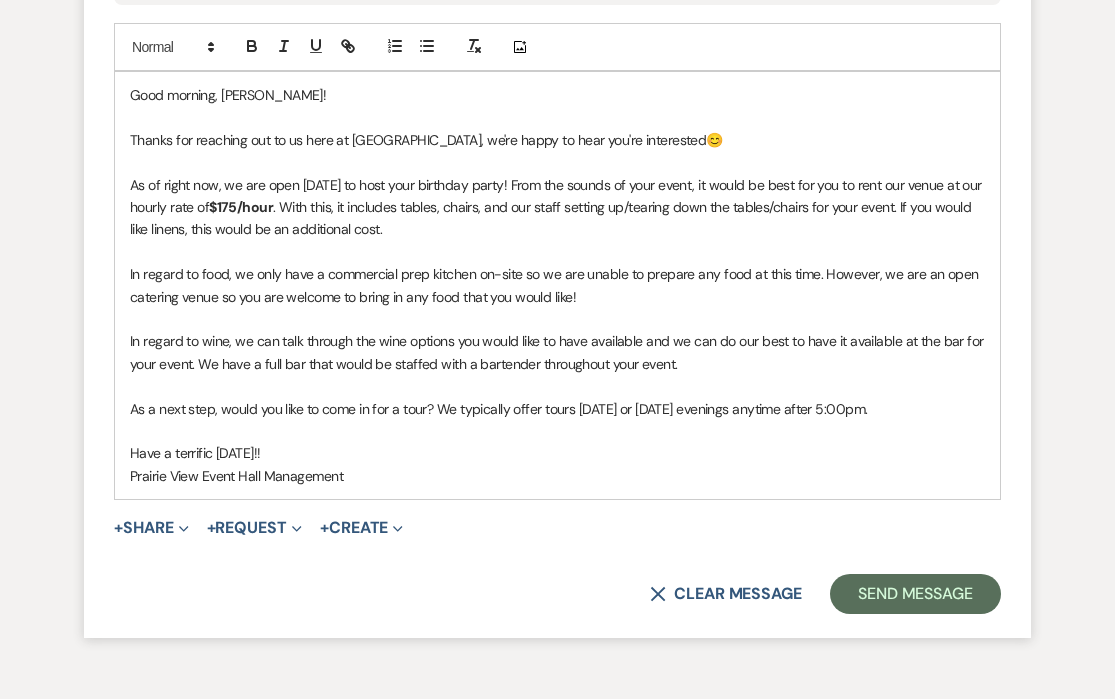 click on "Have a terrific [DATE]!!" at bounding box center (557, 453) 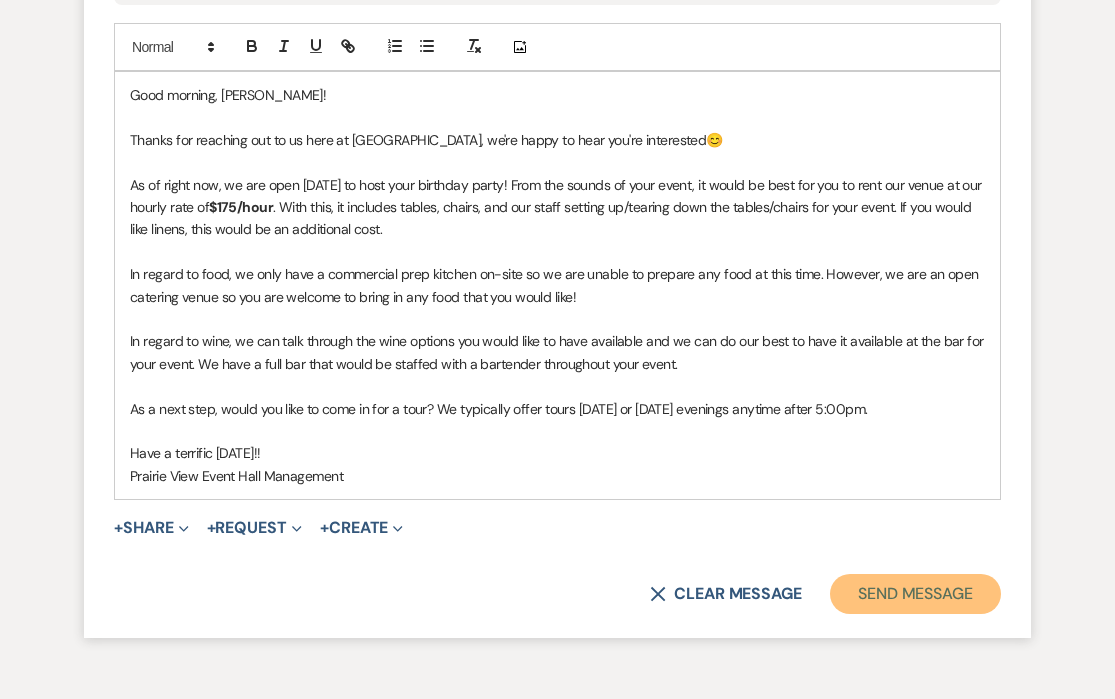 click on "Send Message" at bounding box center (915, 594) 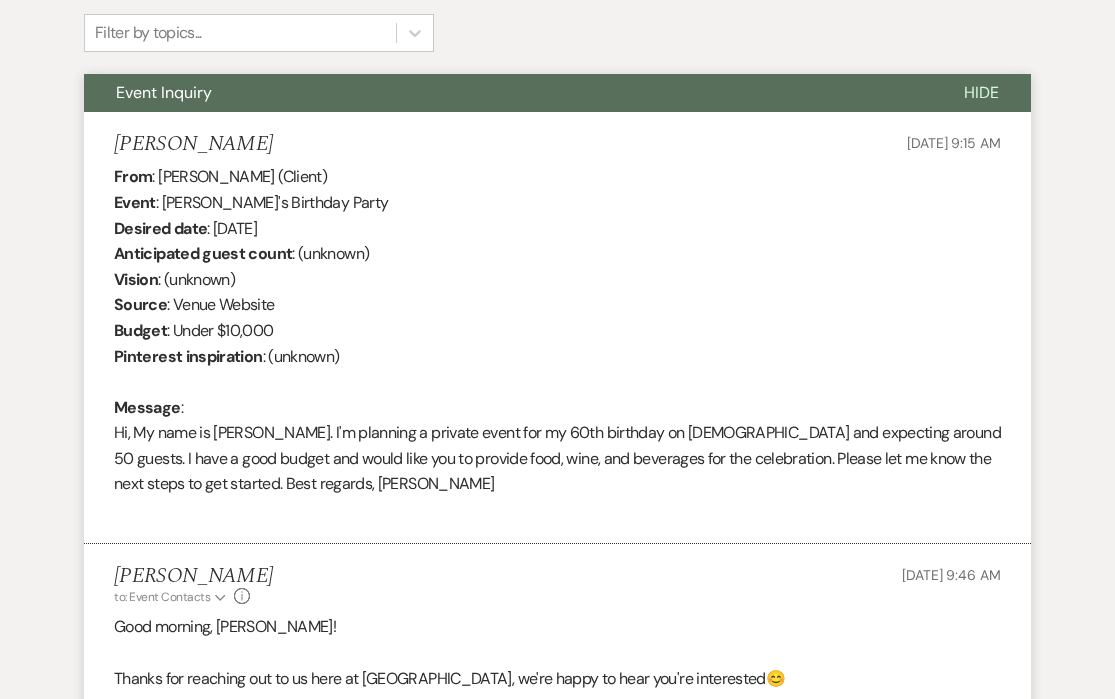 scroll, scrollTop: 0, scrollLeft: 0, axis: both 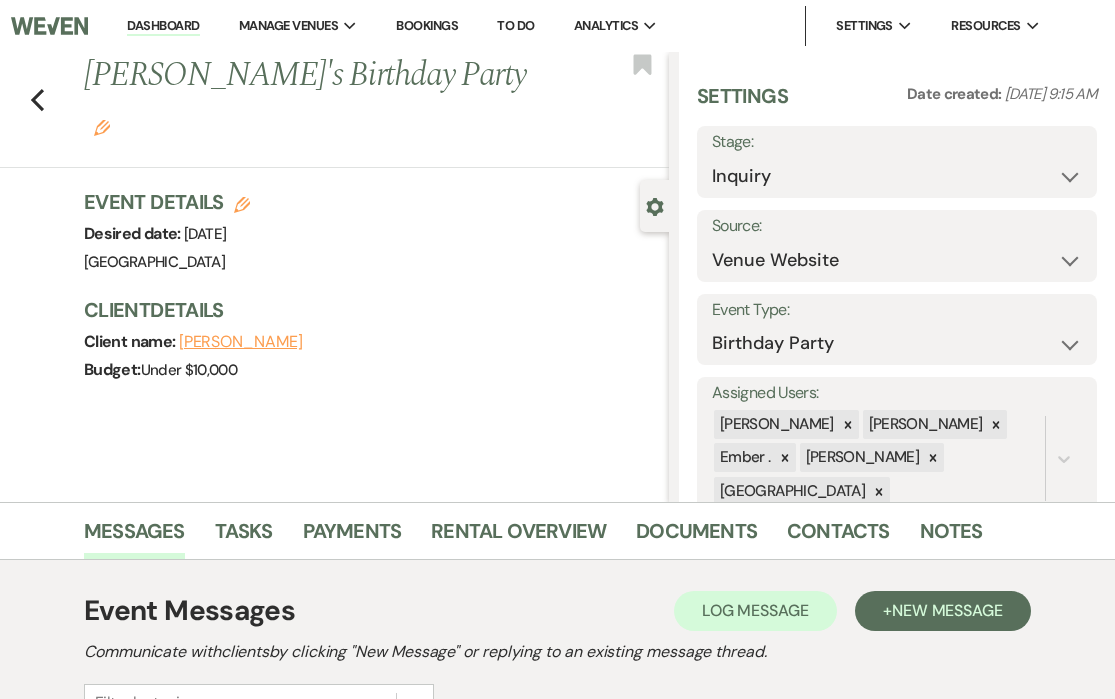 click on "Dashboard" at bounding box center [163, 26] 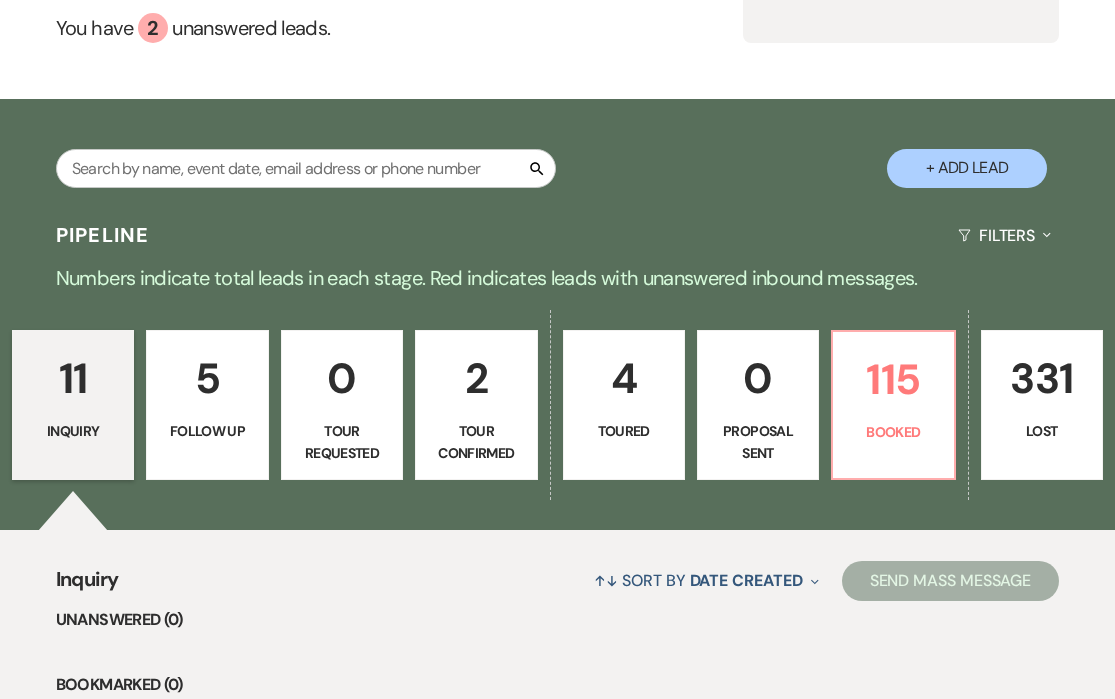 scroll, scrollTop: 362, scrollLeft: 0, axis: vertical 